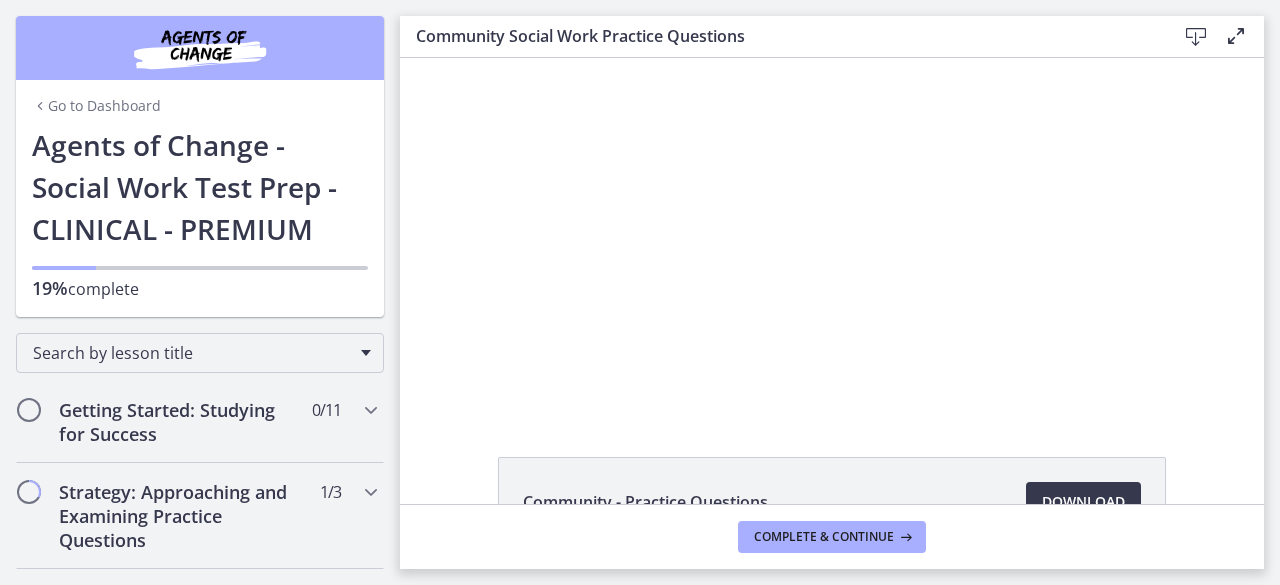 scroll, scrollTop: 0, scrollLeft: 0, axis: both 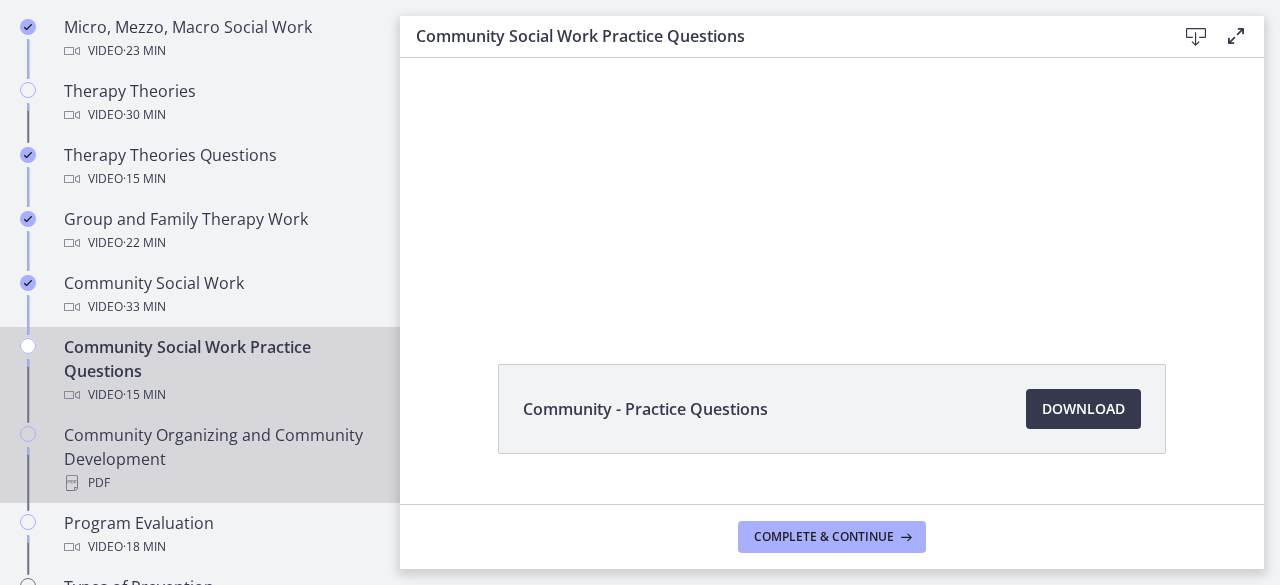 click on "PDF" at bounding box center (220, 483) 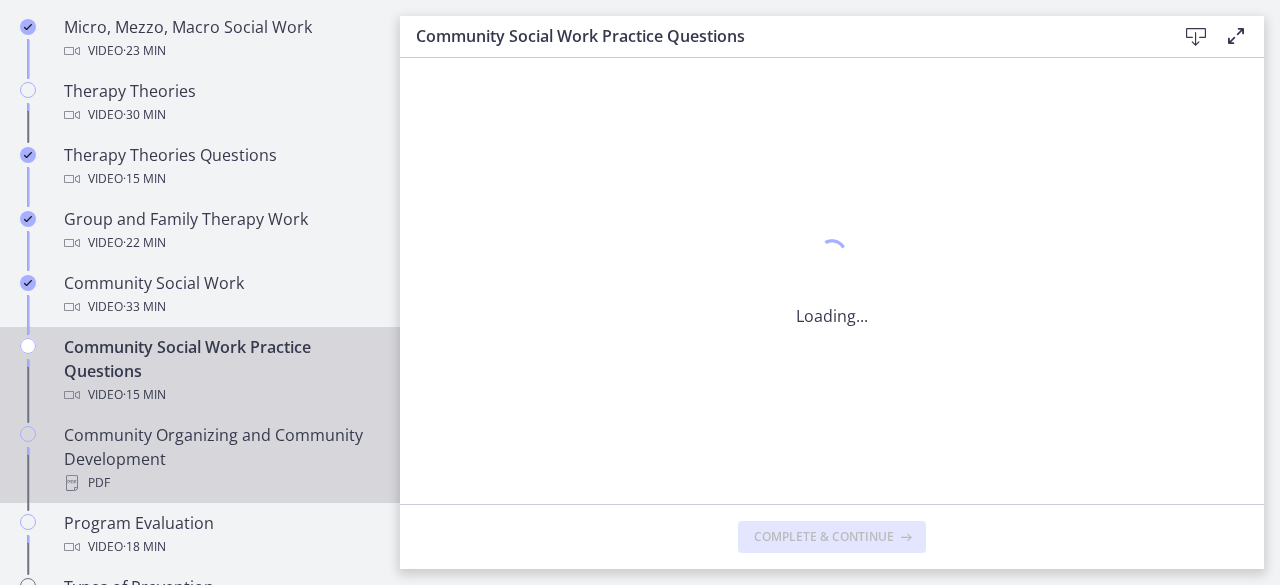 scroll, scrollTop: 0, scrollLeft: 0, axis: both 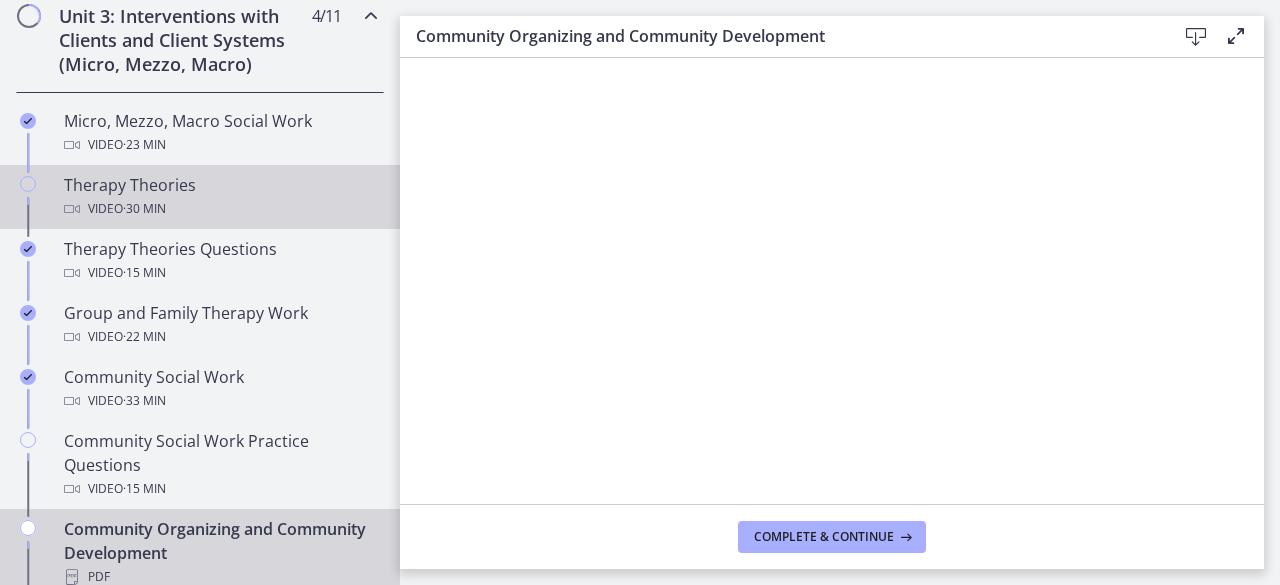 click on "Therapy Theories
Video
·  30 min" at bounding box center (200, 197) 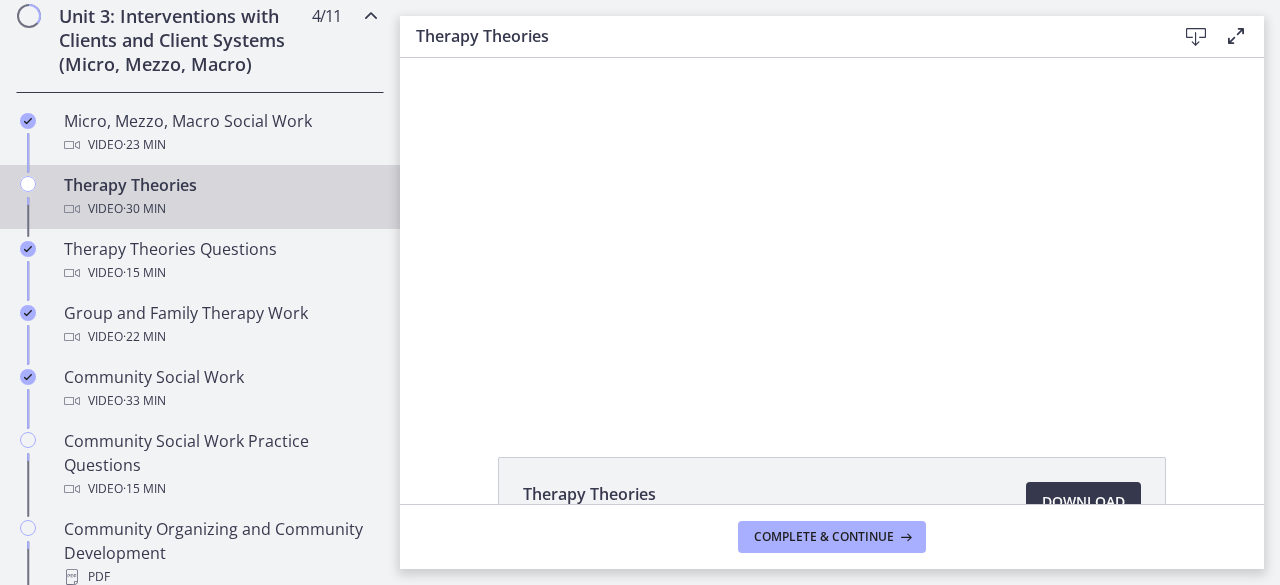 scroll, scrollTop: 0, scrollLeft: 0, axis: both 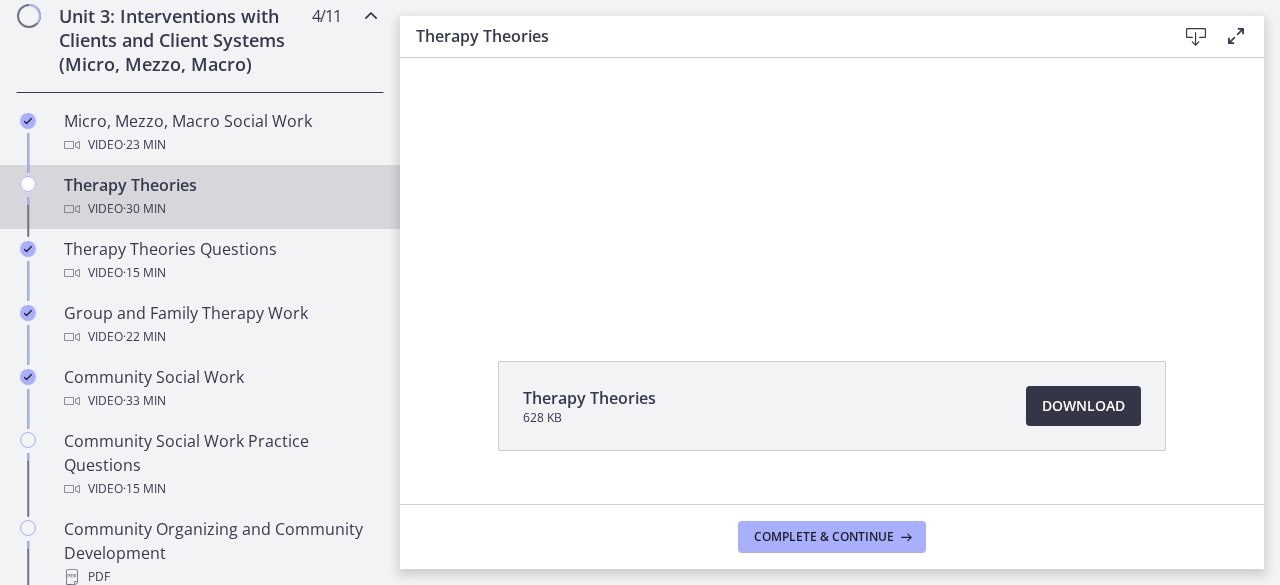 click on "Download
Opens in a new window" at bounding box center (1083, 406) 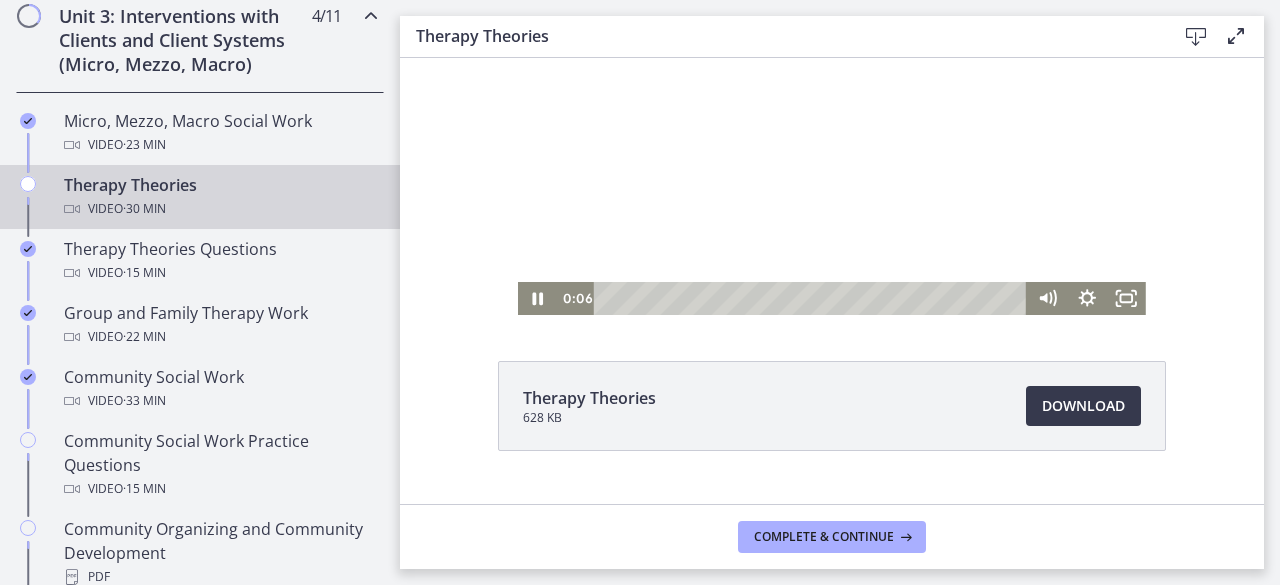 click at bounding box center (832, 138) 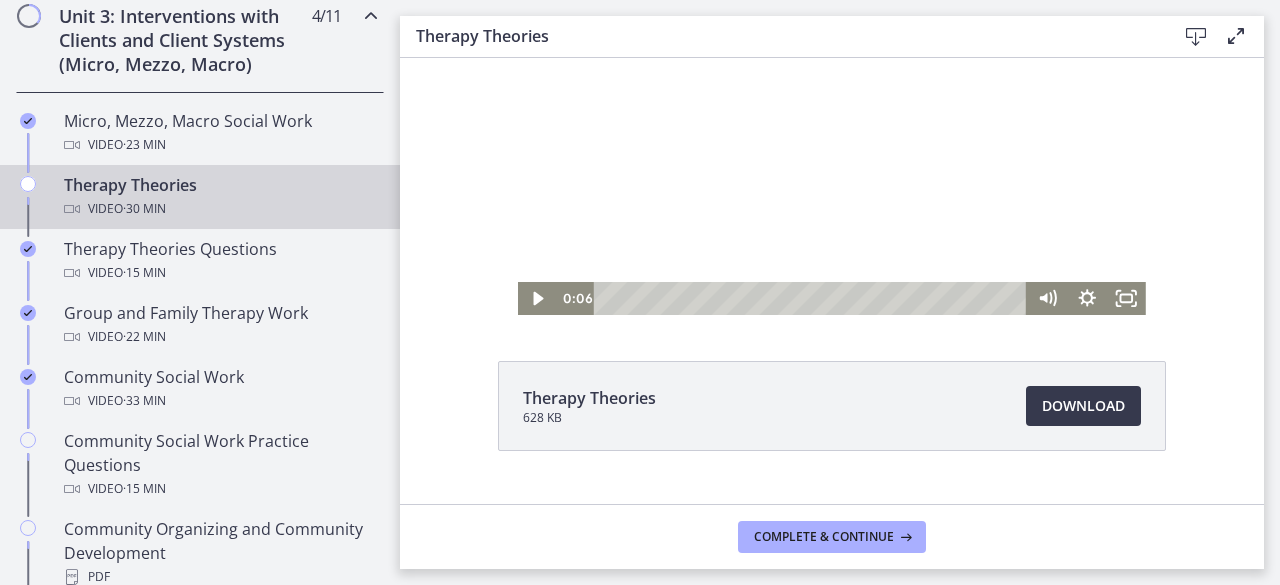 scroll, scrollTop: 0, scrollLeft: 0, axis: both 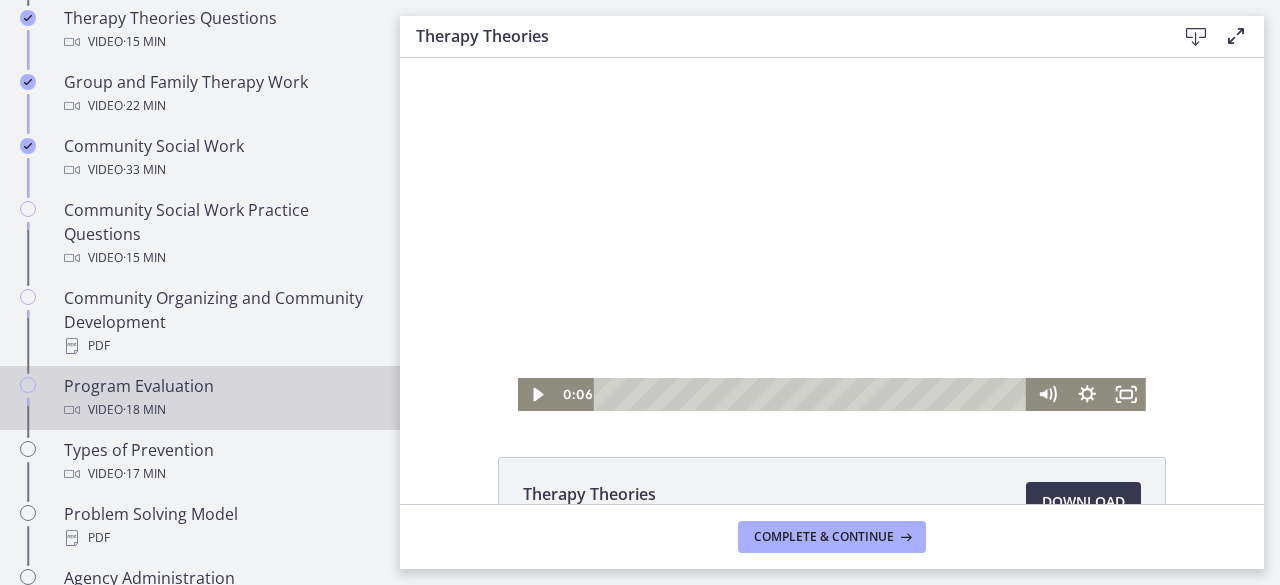 click on "Program Evaluation
Video
·  18 min" at bounding box center (200, 398) 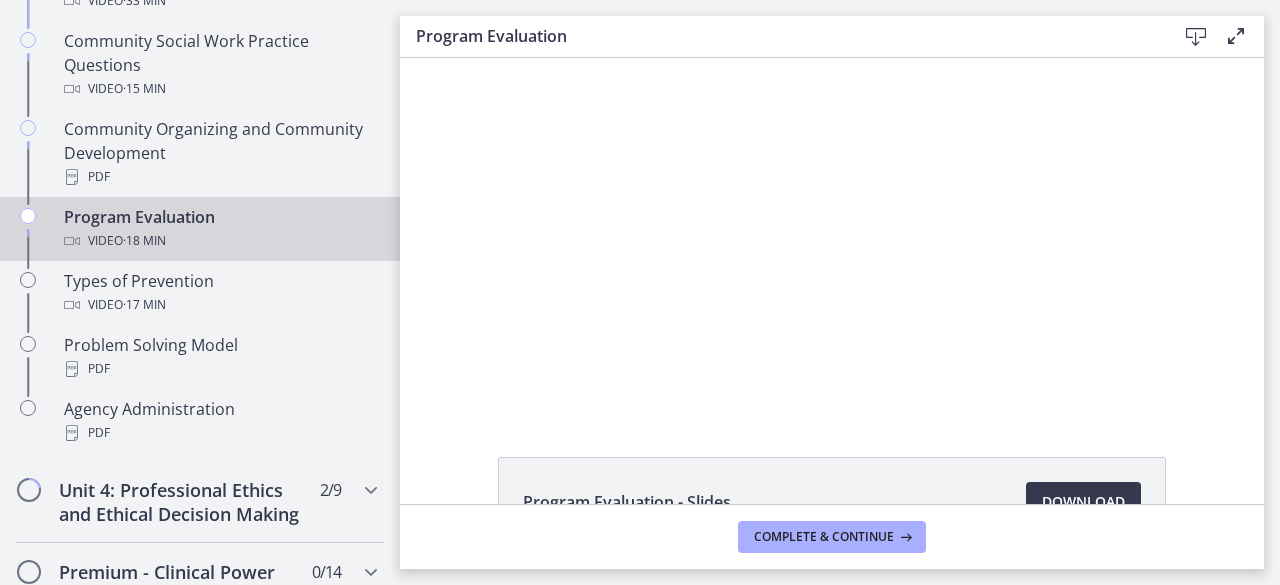 scroll, scrollTop: 1209, scrollLeft: 0, axis: vertical 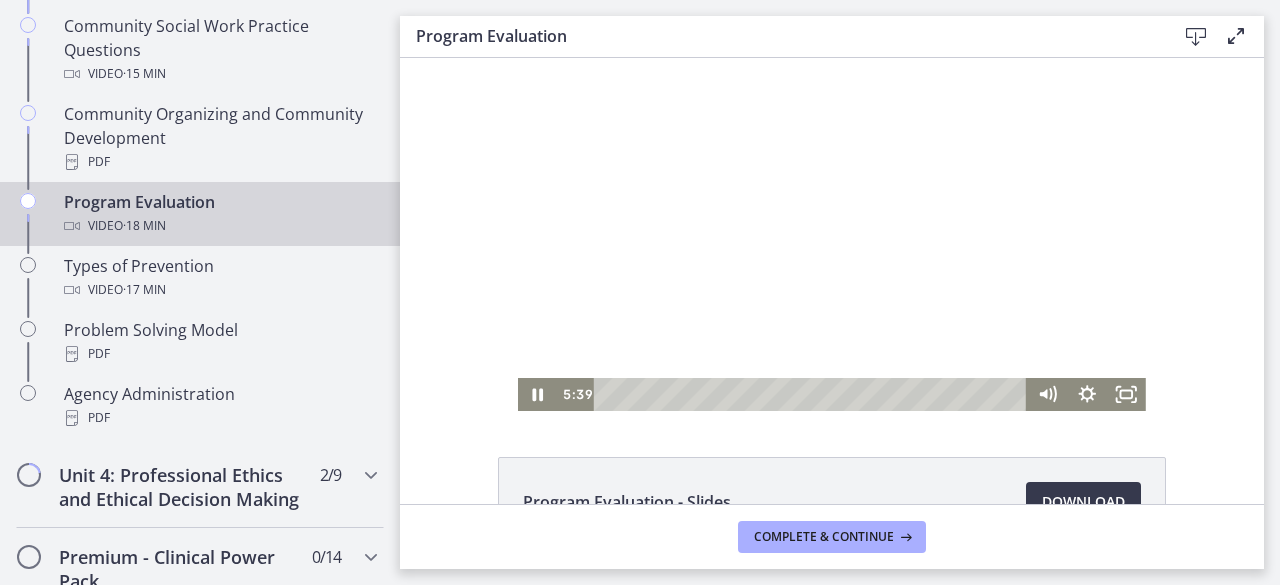 click at bounding box center [832, 234] 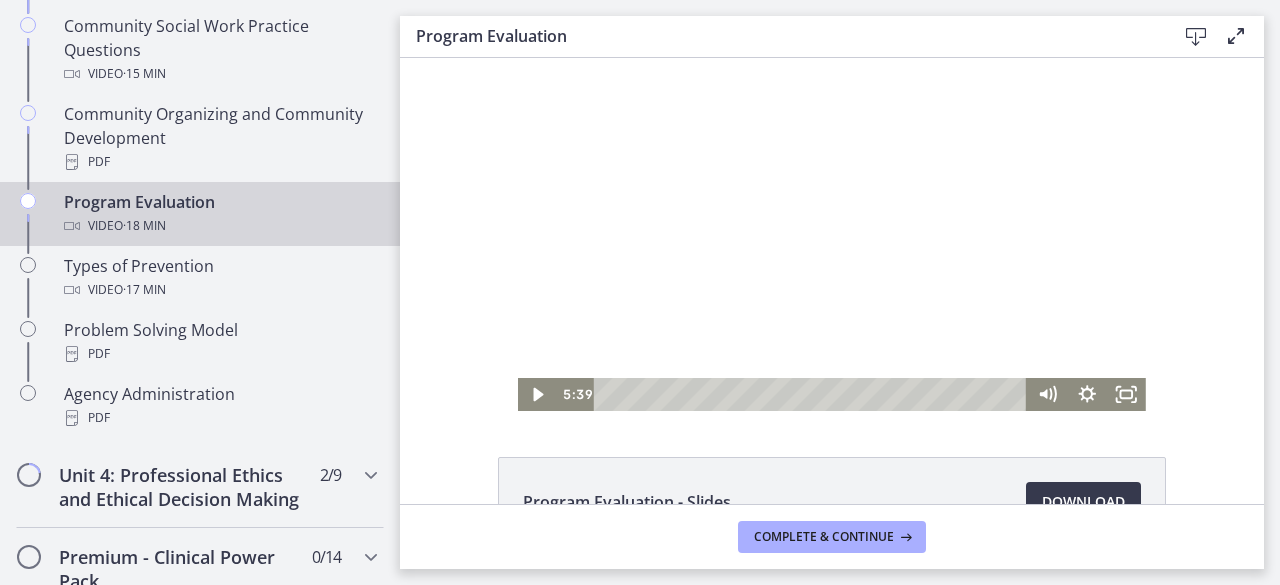 click at bounding box center [832, 234] 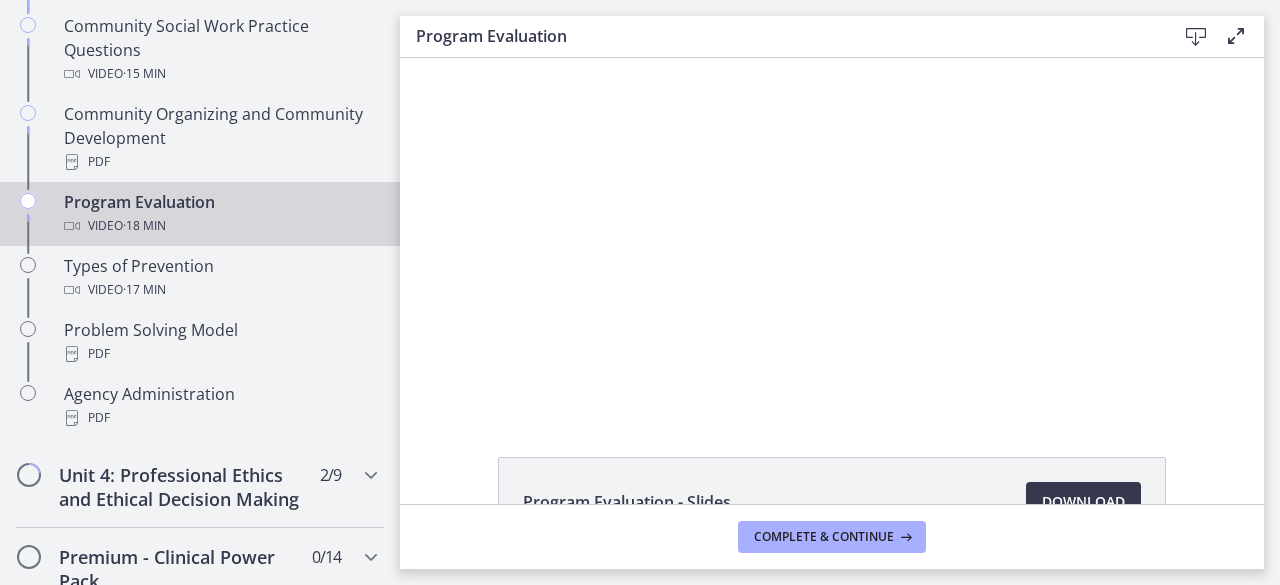 type 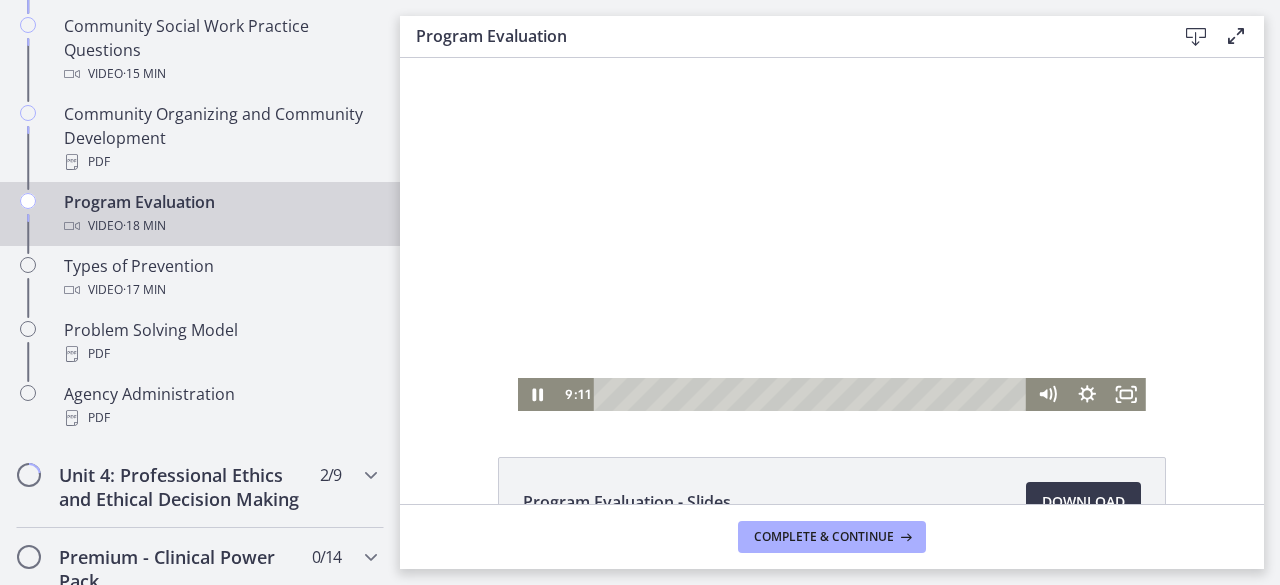 click at bounding box center [832, 234] 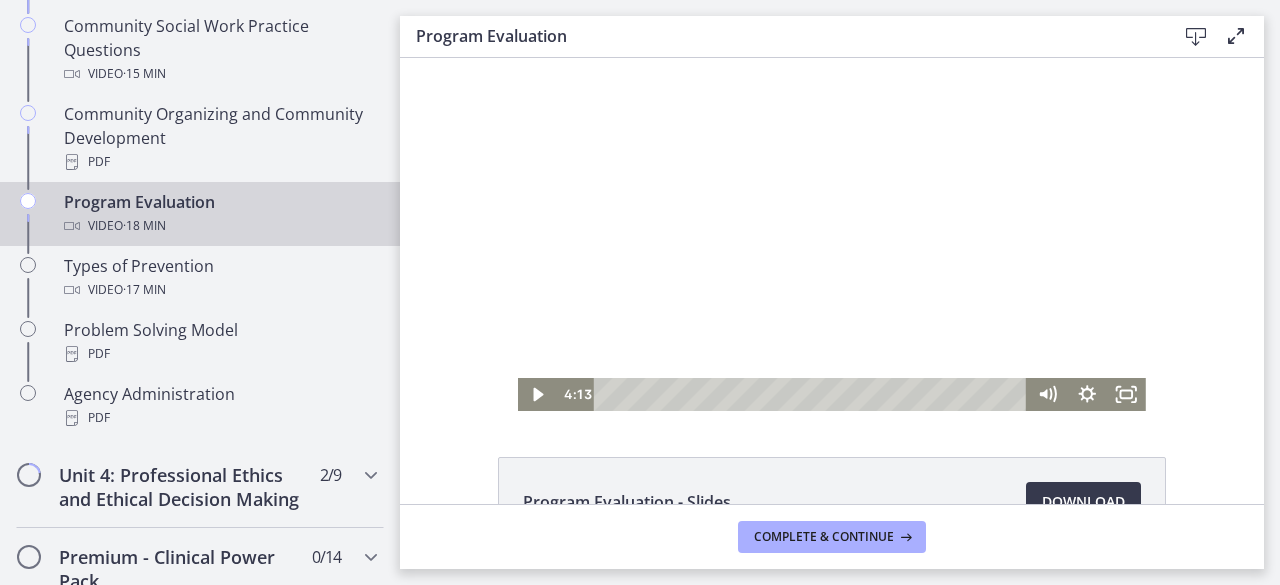 click at bounding box center (814, 394) 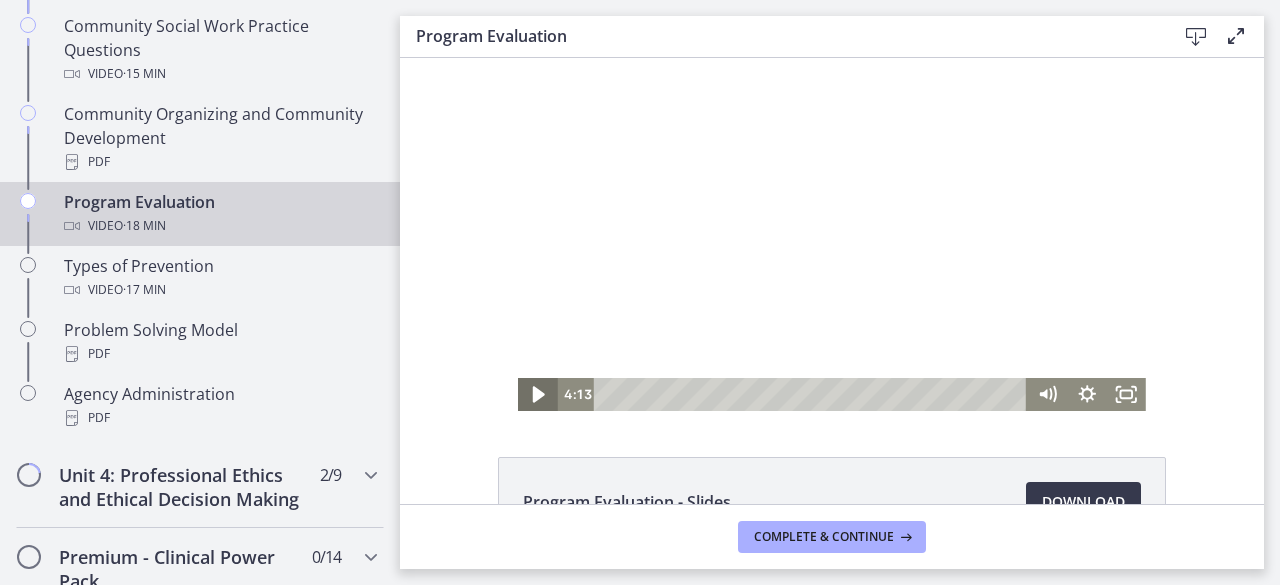 click 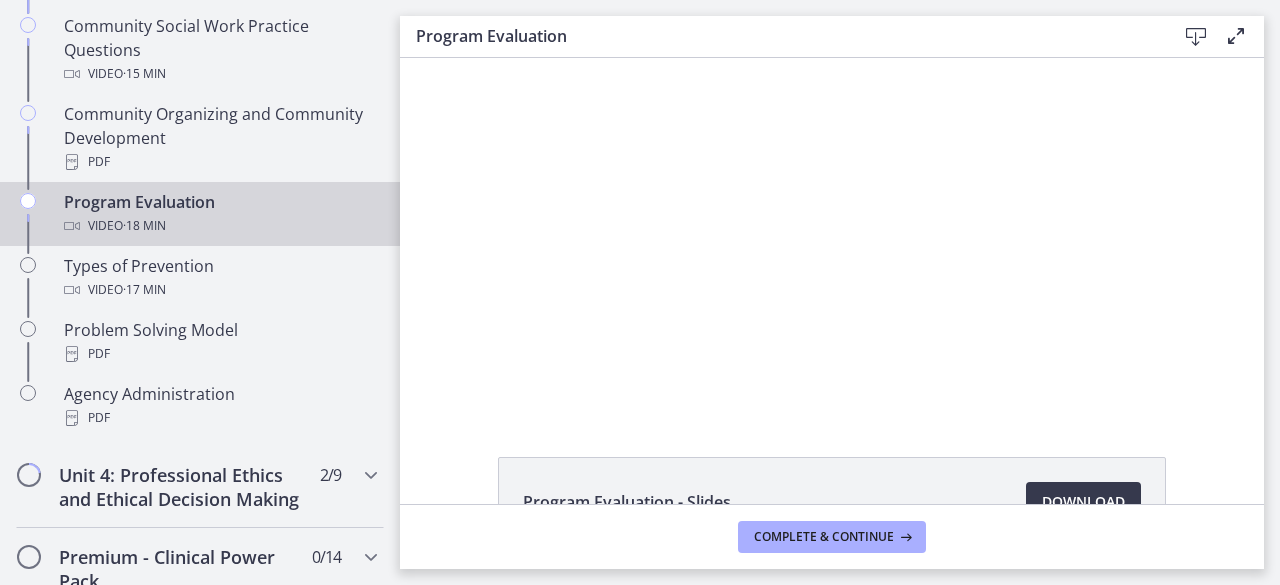 type 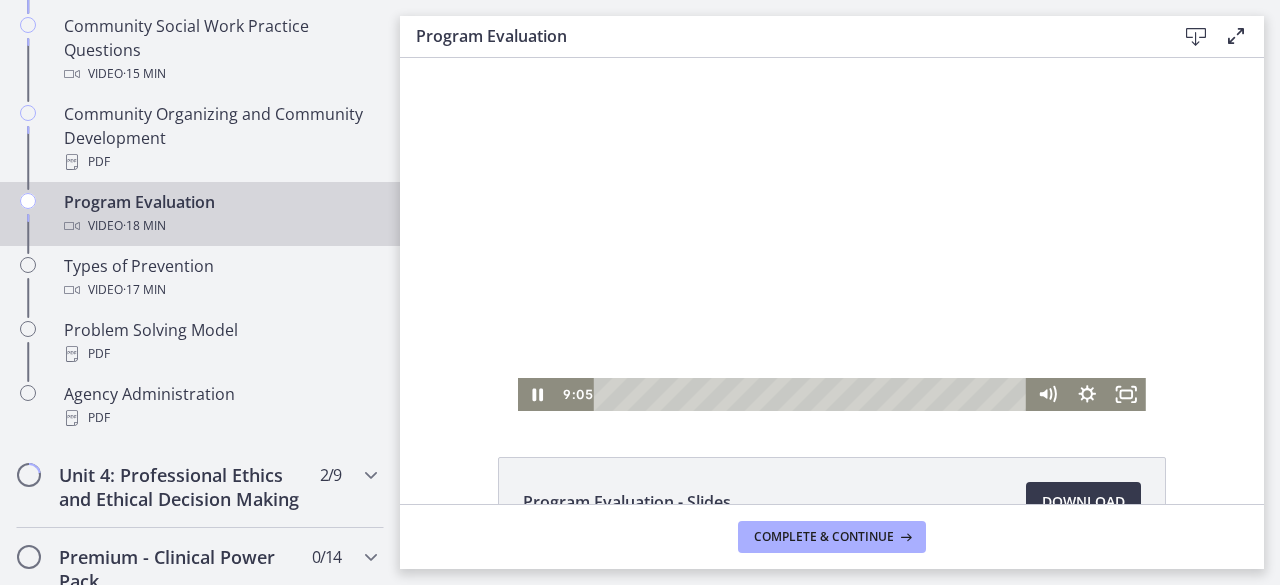 click at bounding box center [832, 234] 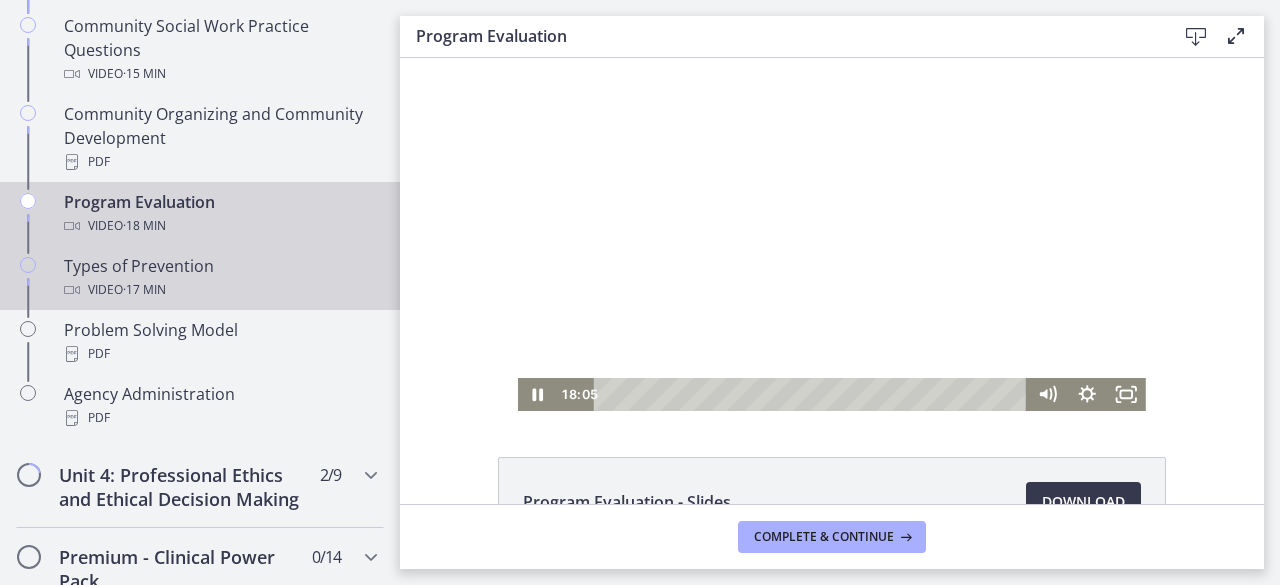 click on "Types of Prevention
Video
·  17 min" at bounding box center [220, 278] 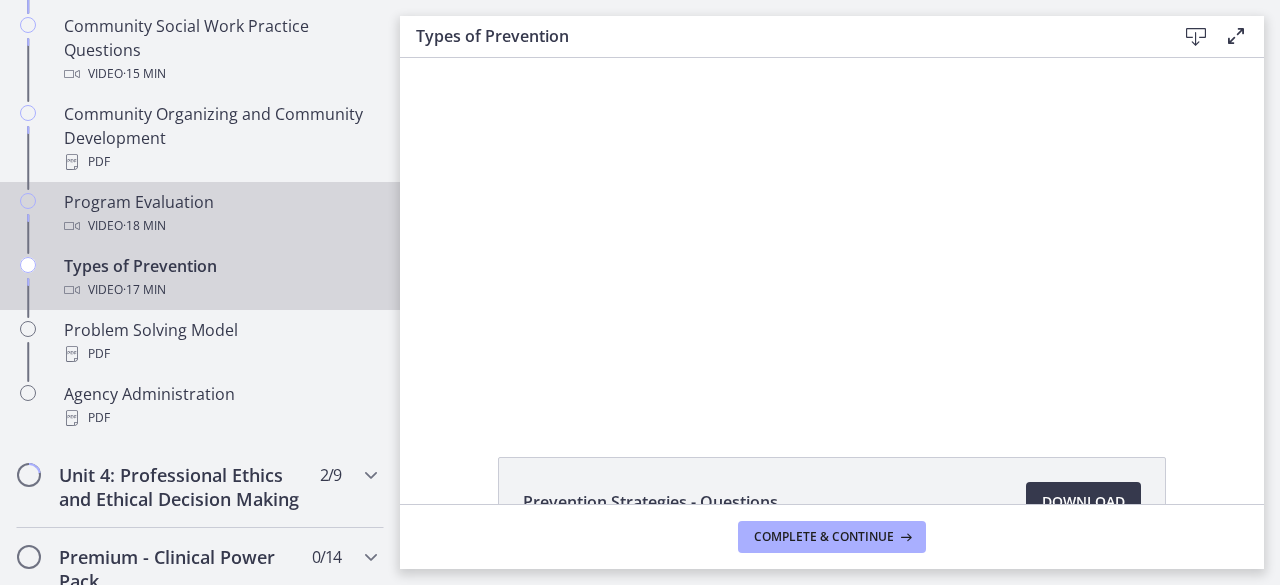 click on "Program Evaluation
Video
·  18 min" at bounding box center [220, 214] 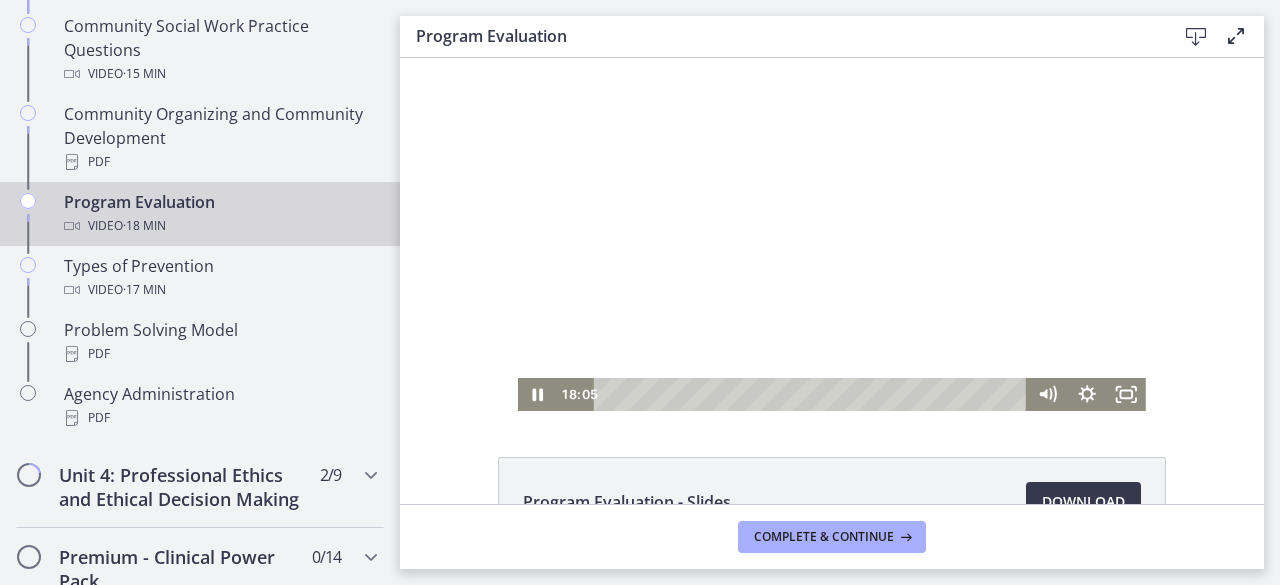 scroll, scrollTop: 0, scrollLeft: 0, axis: both 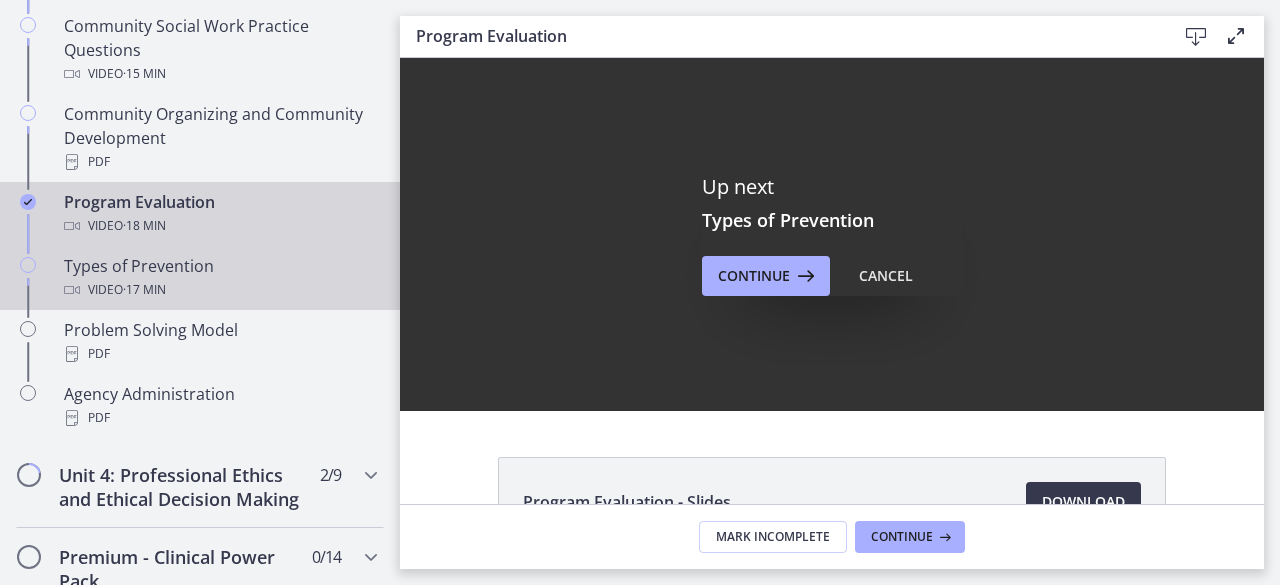 click on "Types of Prevention
Video
·  17 min" at bounding box center (220, 278) 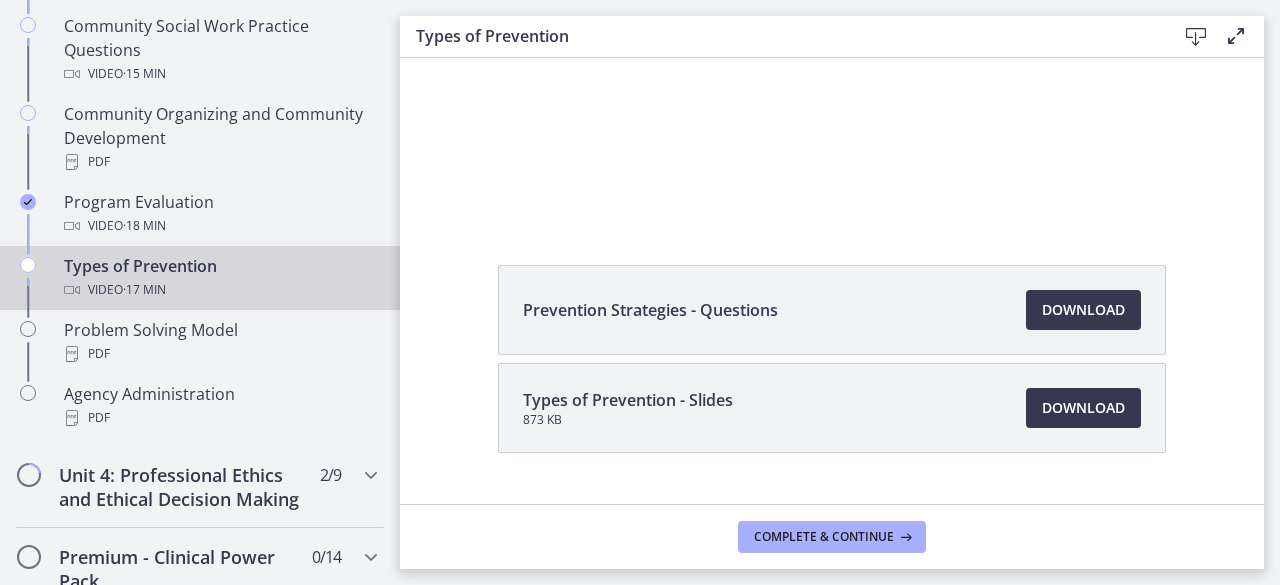scroll, scrollTop: 180, scrollLeft: 0, axis: vertical 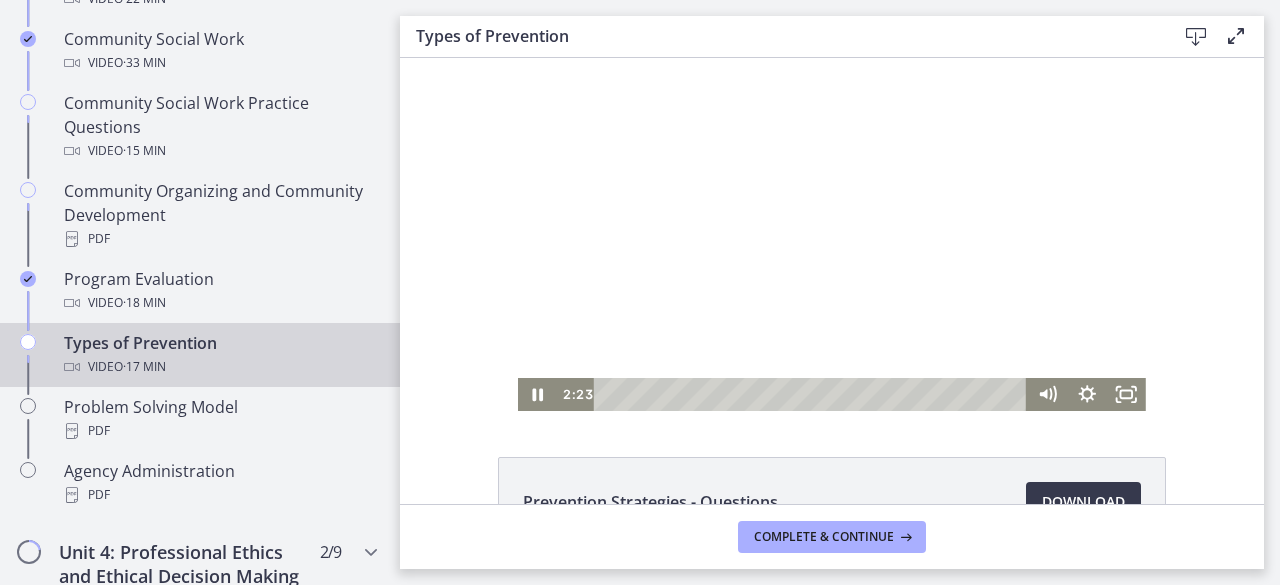 click at bounding box center [832, 234] 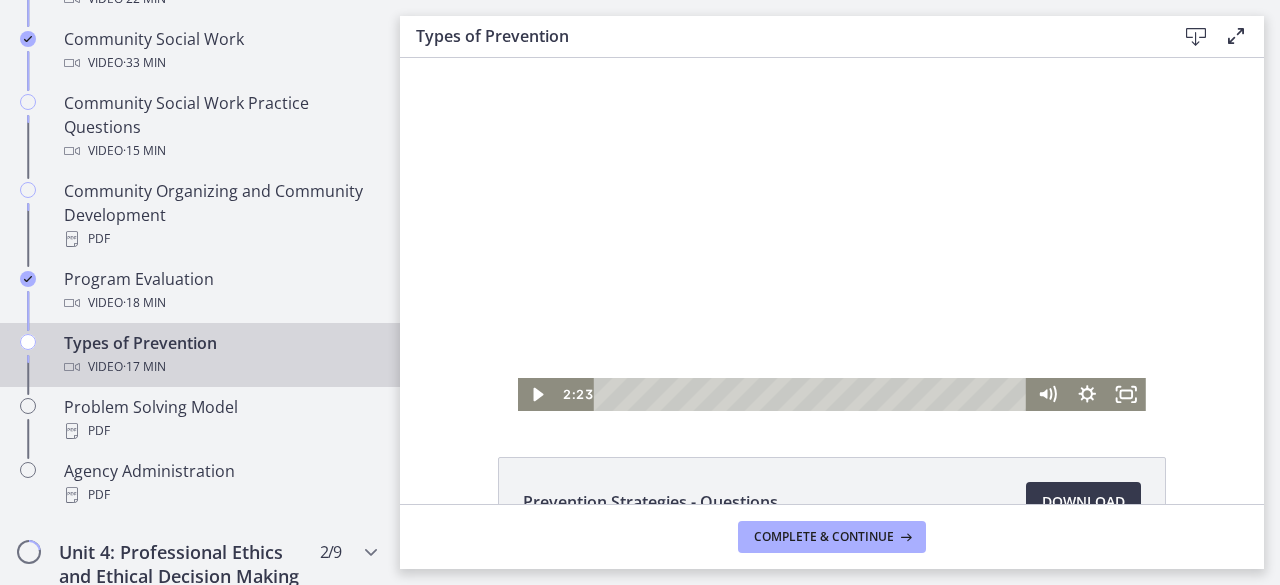 click at bounding box center [832, 234] 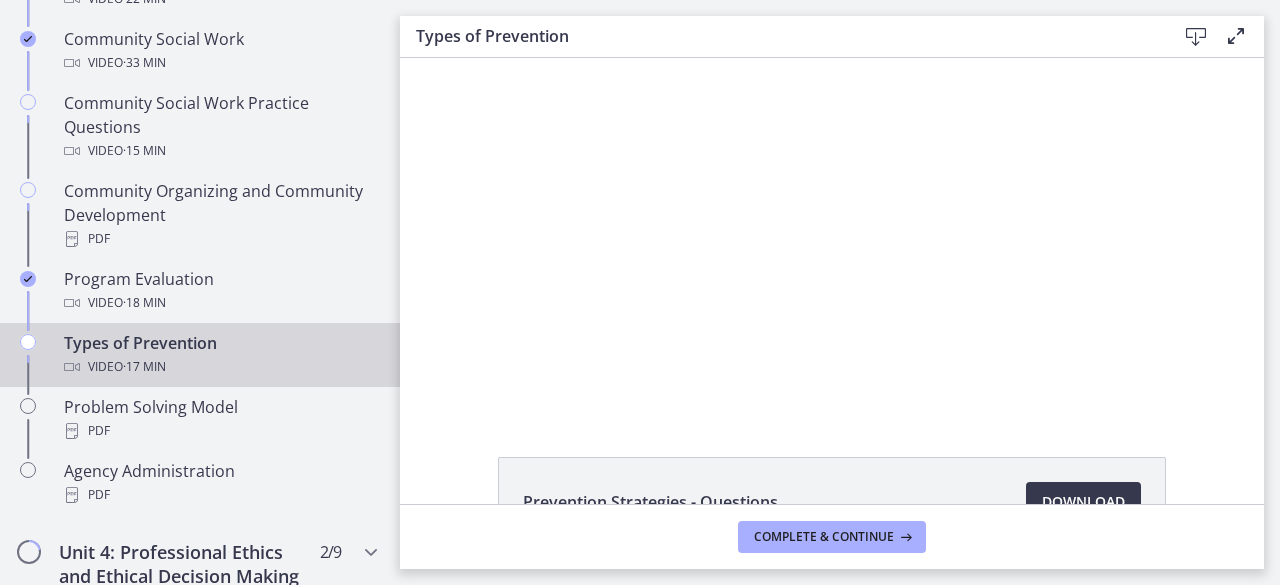 type 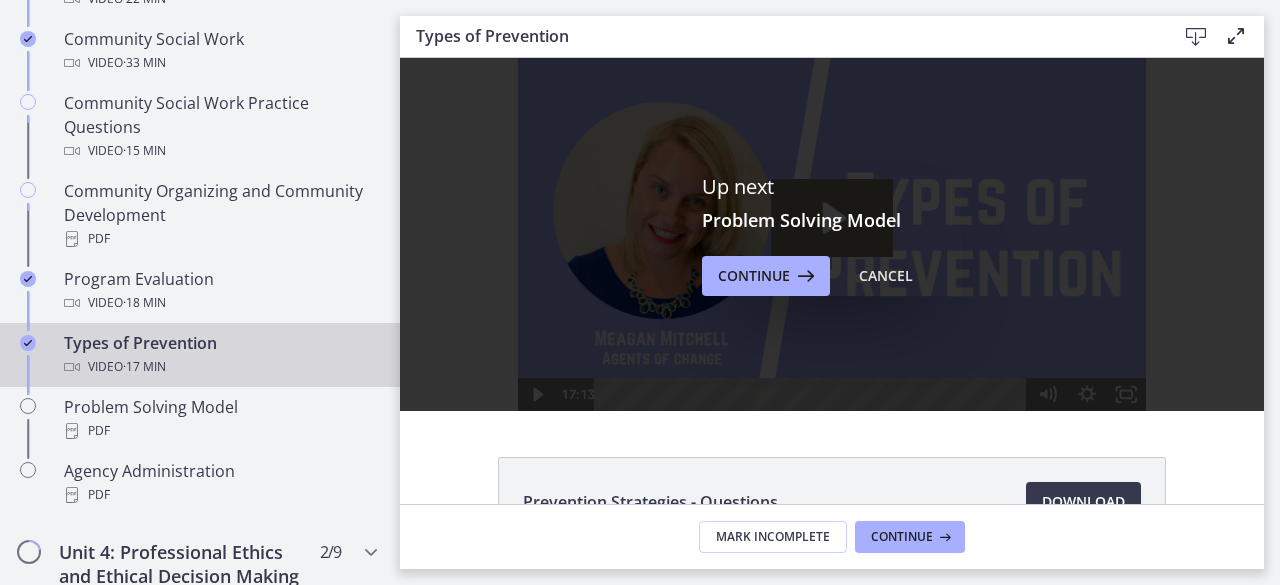 scroll, scrollTop: 0, scrollLeft: 0, axis: both 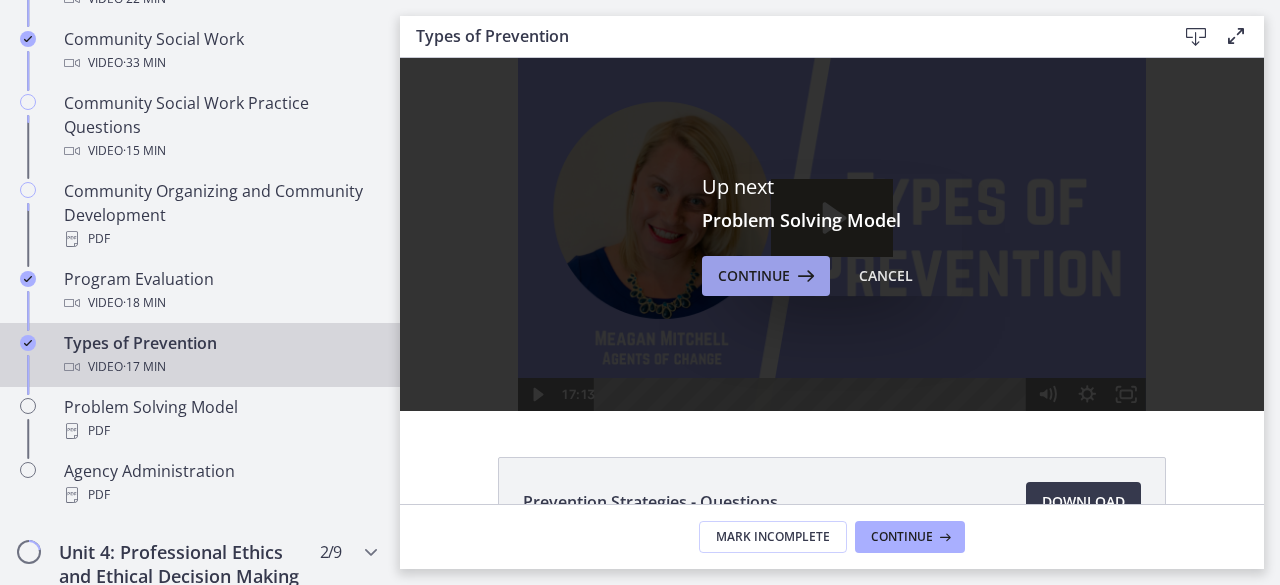 click at bounding box center [804, 276] 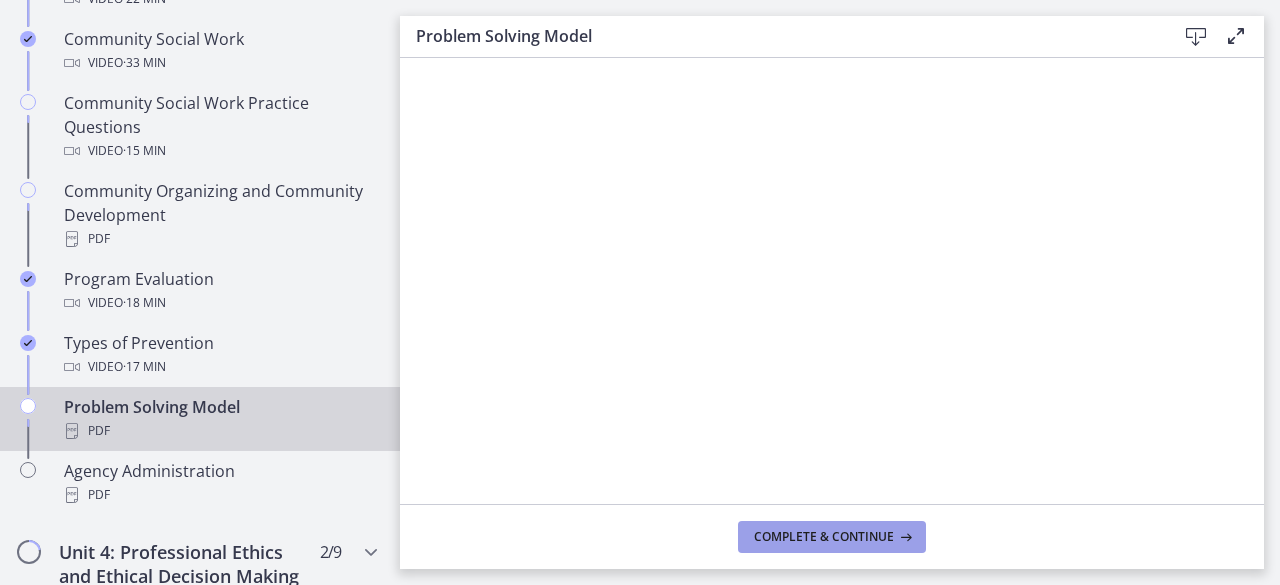 click on "Complete & continue" at bounding box center [824, 537] 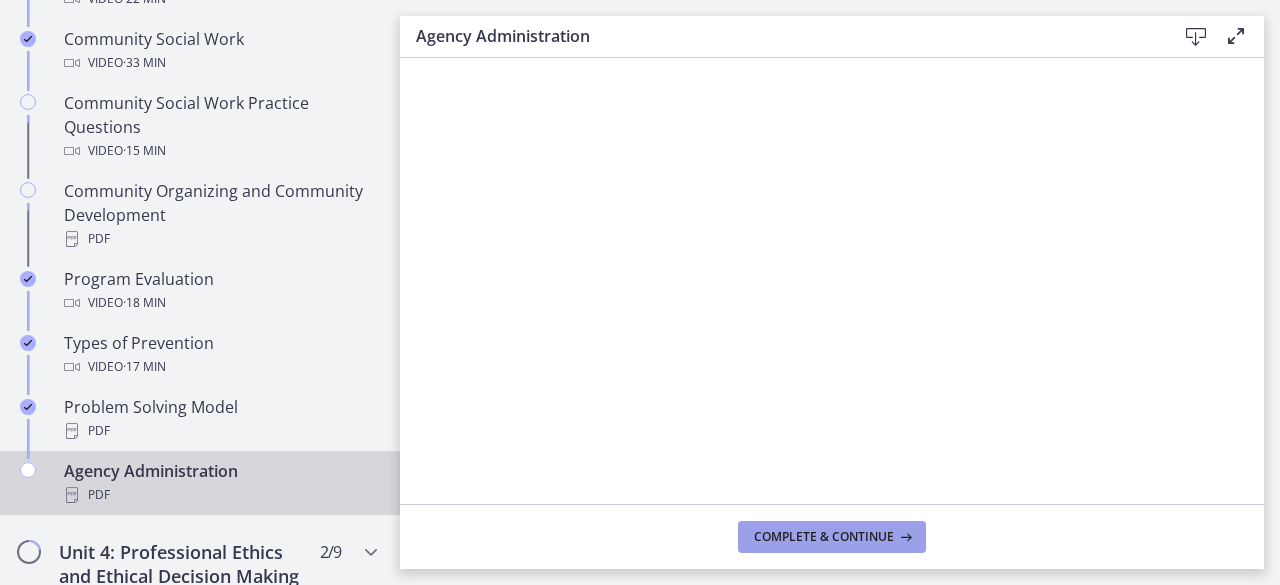 click on "Complete & continue" at bounding box center (824, 537) 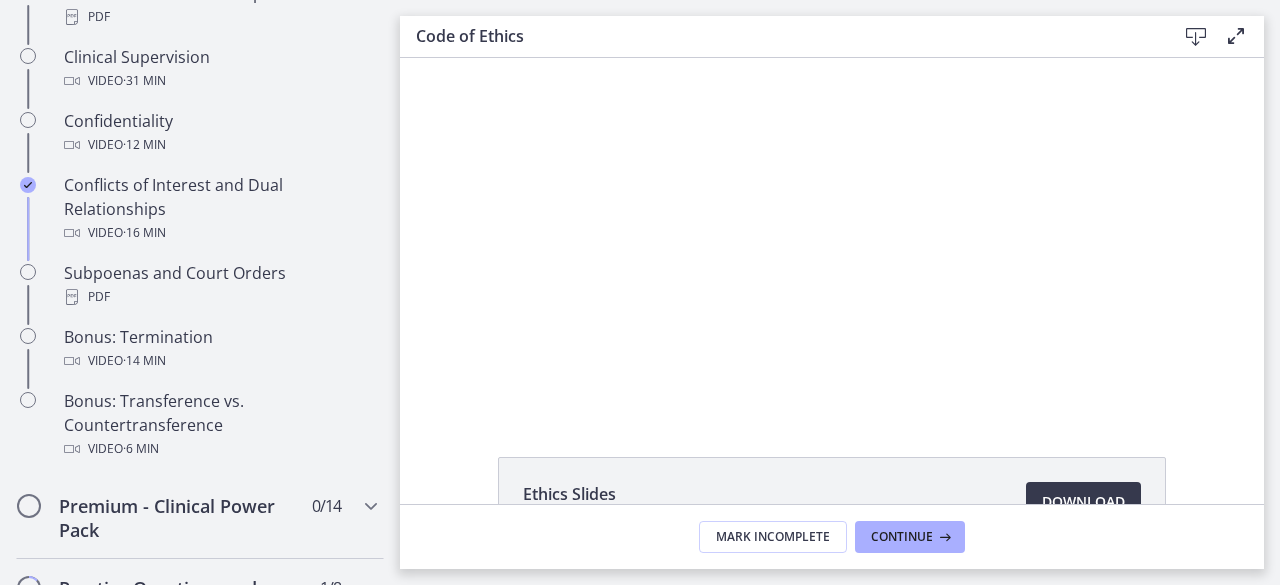 scroll, scrollTop: 0, scrollLeft: 0, axis: both 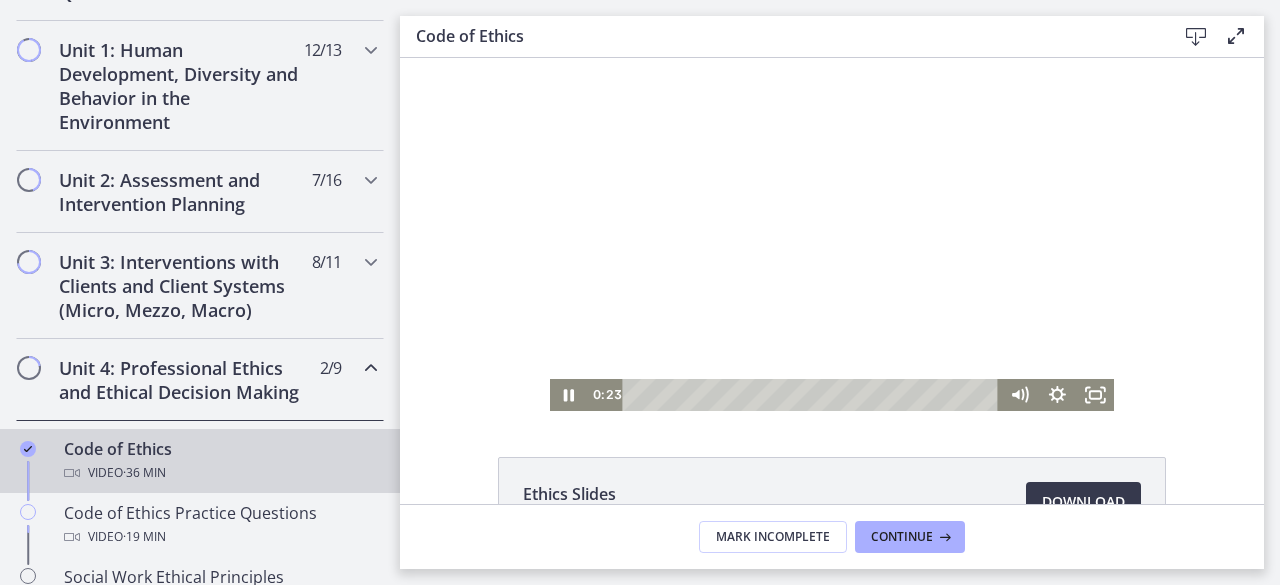 click at bounding box center (832, 234) 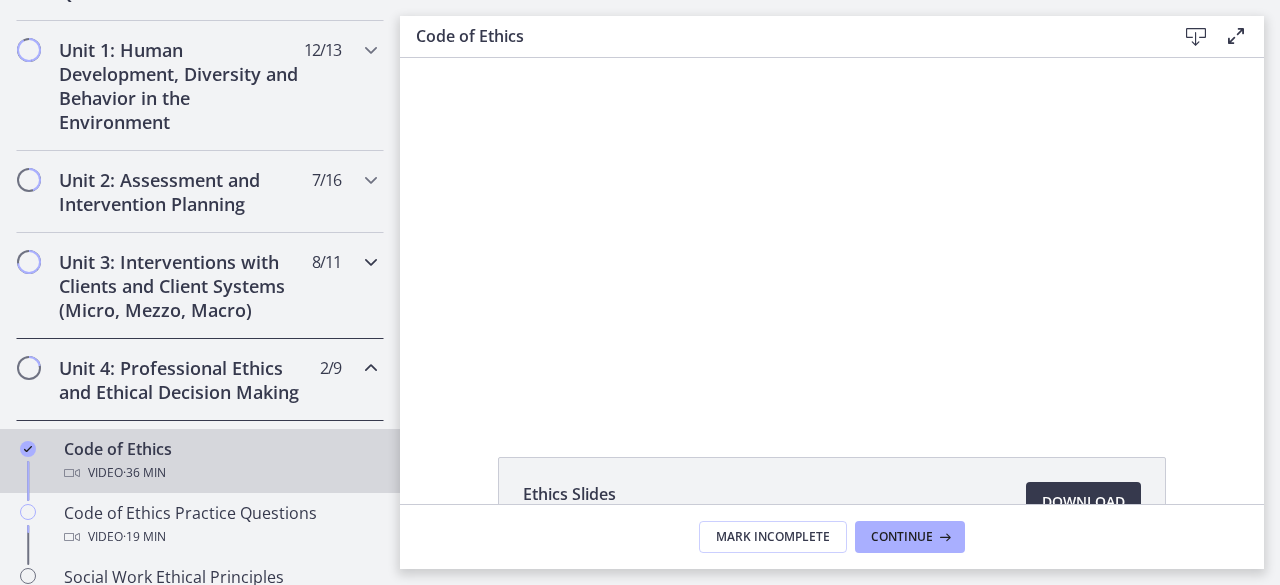 click at bounding box center (371, 262) 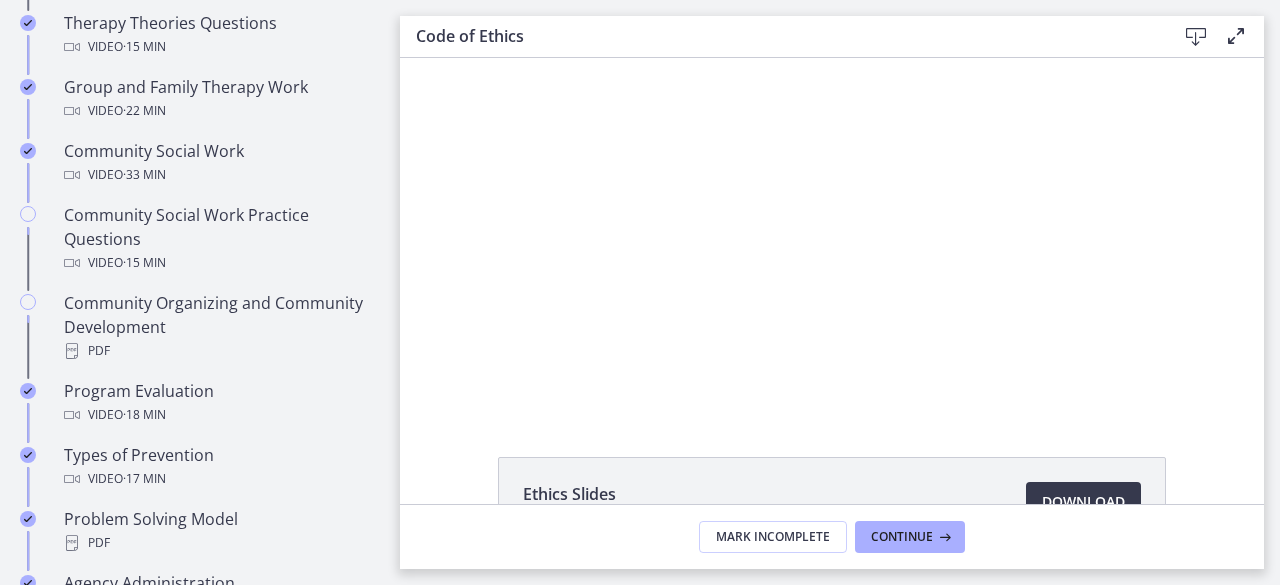 scroll, scrollTop: 1020, scrollLeft: 0, axis: vertical 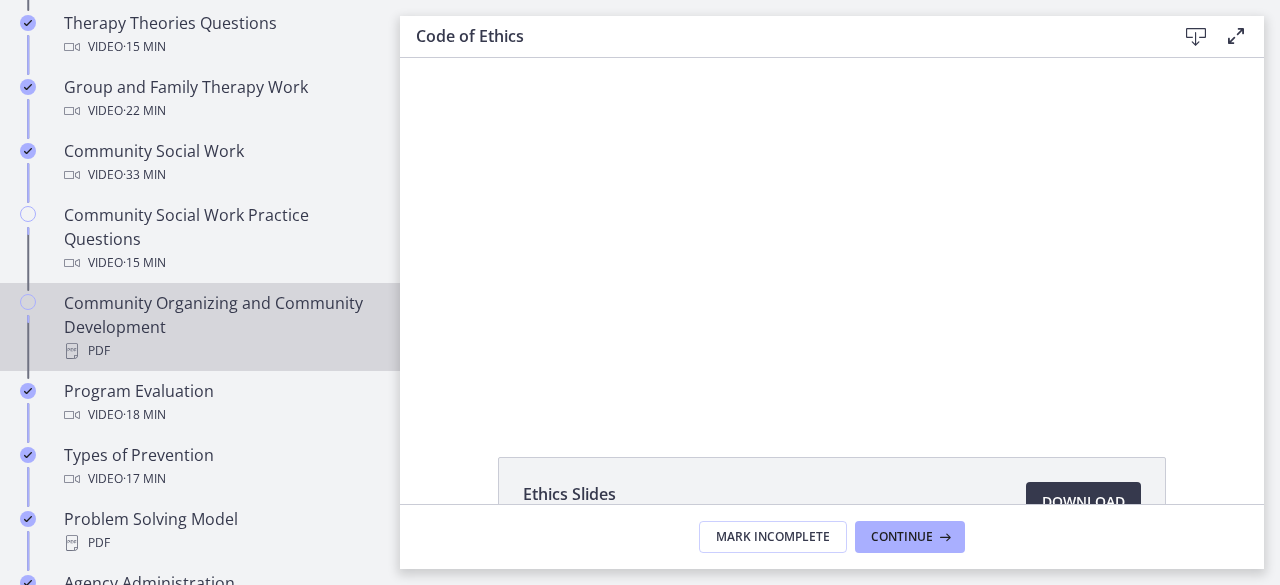 click on "Community Organizing and Community Development
PDF" at bounding box center (220, 327) 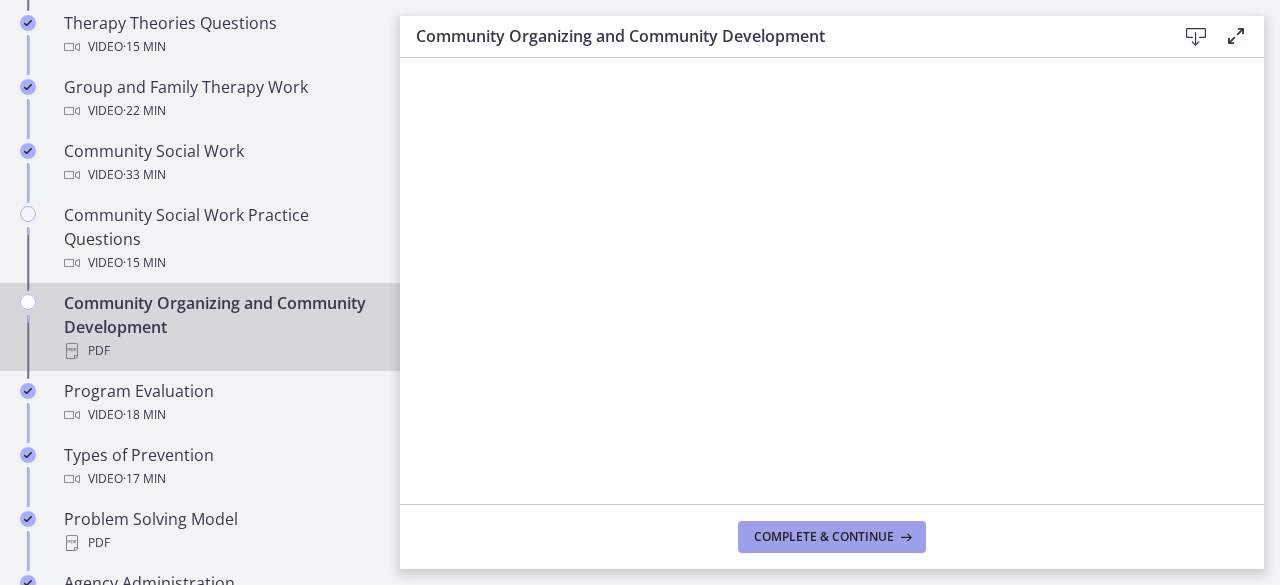 click on "Complete & continue" at bounding box center [824, 537] 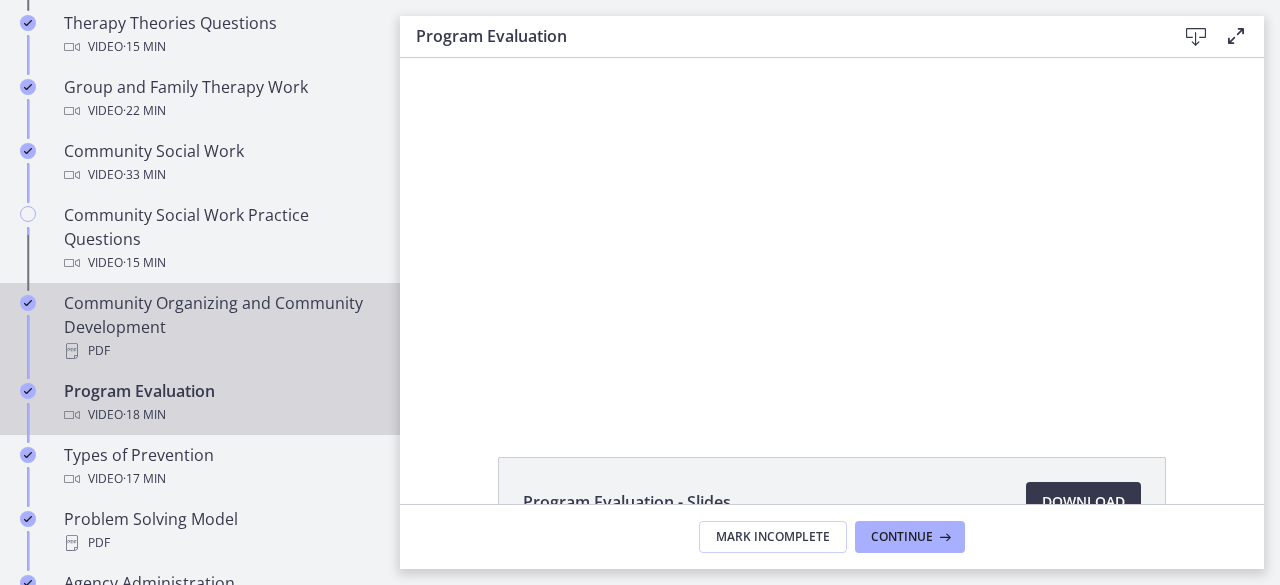 scroll, scrollTop: 1422, scrollLeft: 0, axis: vertical 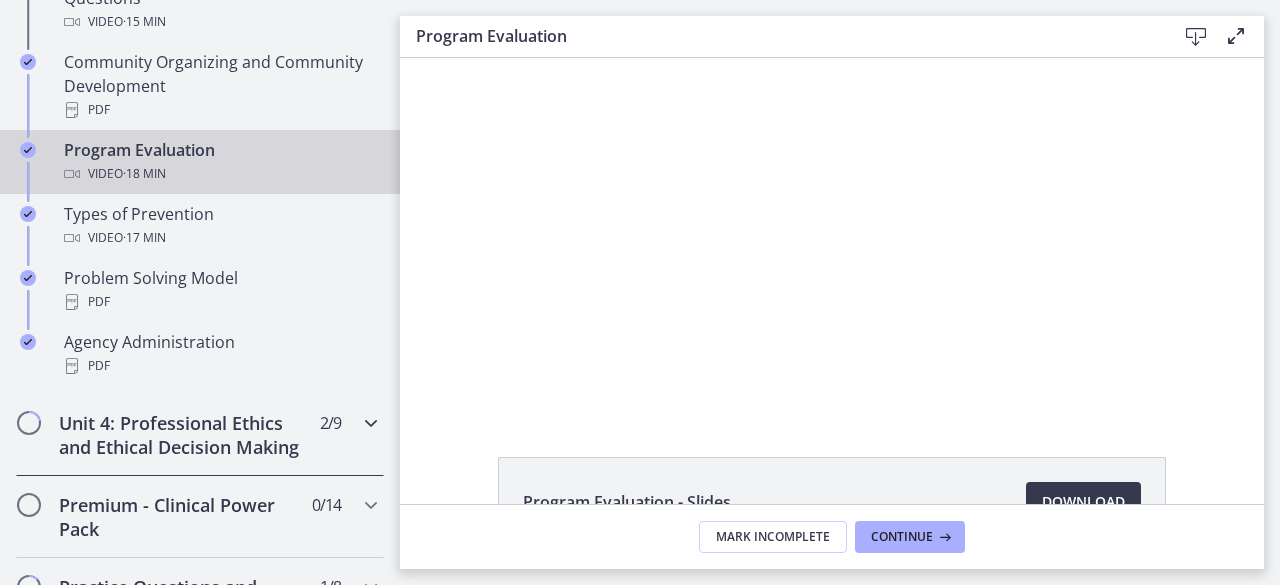 click on "Unit 4: Professional Ethics and Ethical Decision Making
2  /  9
Completed" at bounding box center [200, 435] 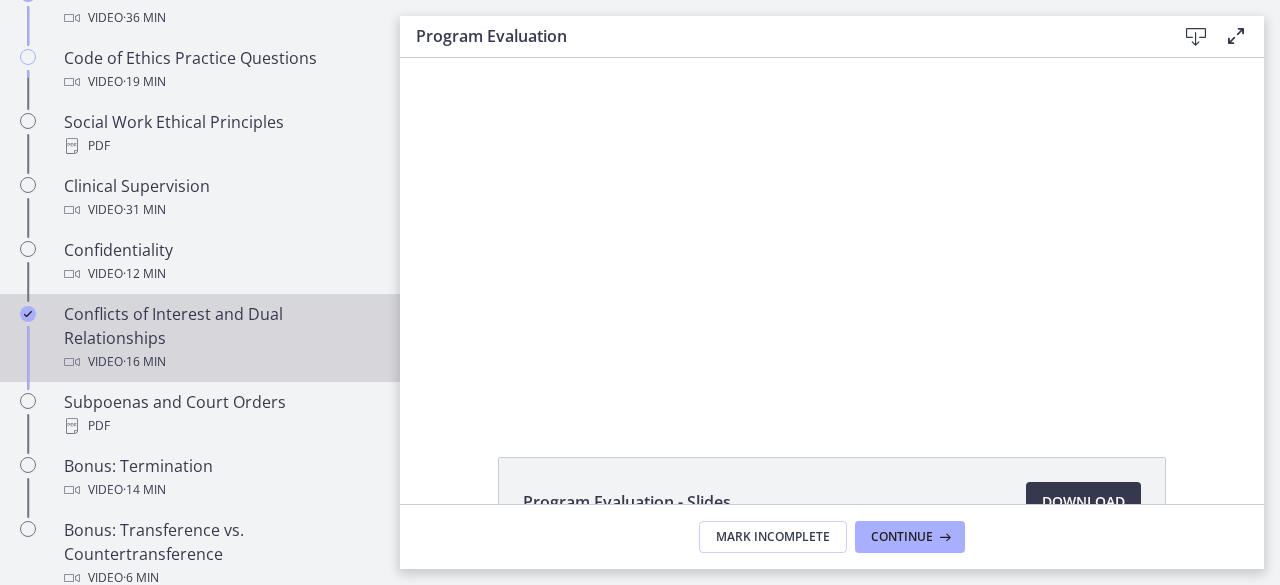 scroll, scrollTop: 976, scrollLeft: 0, axis: vertical 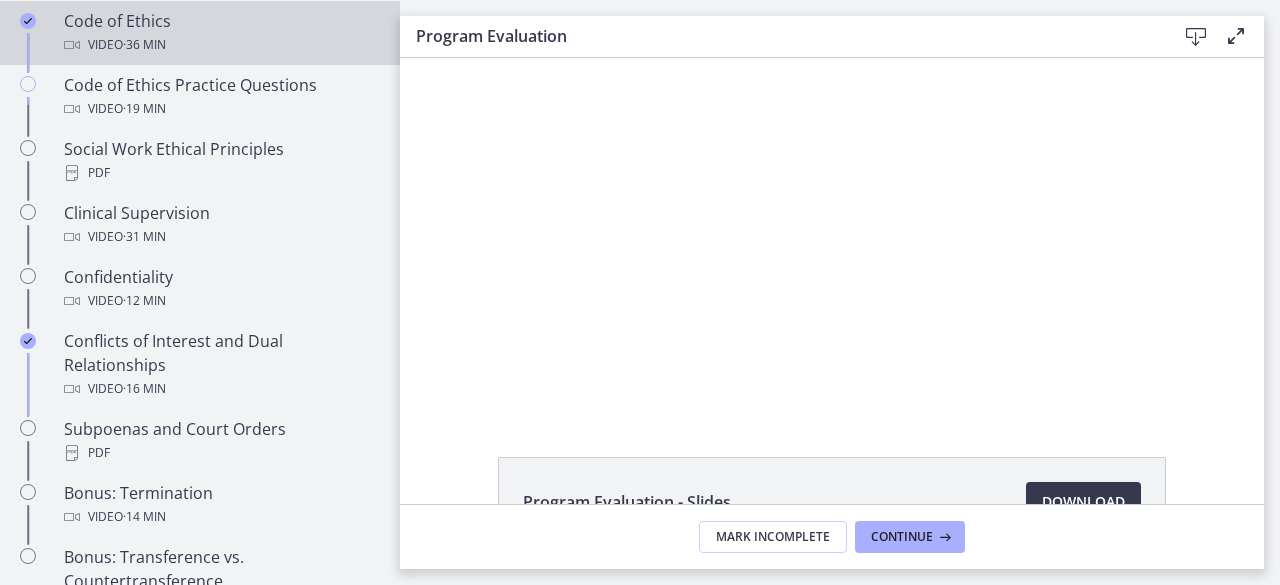 click on "Video
·  36 min" at bounding box center (220, 45) 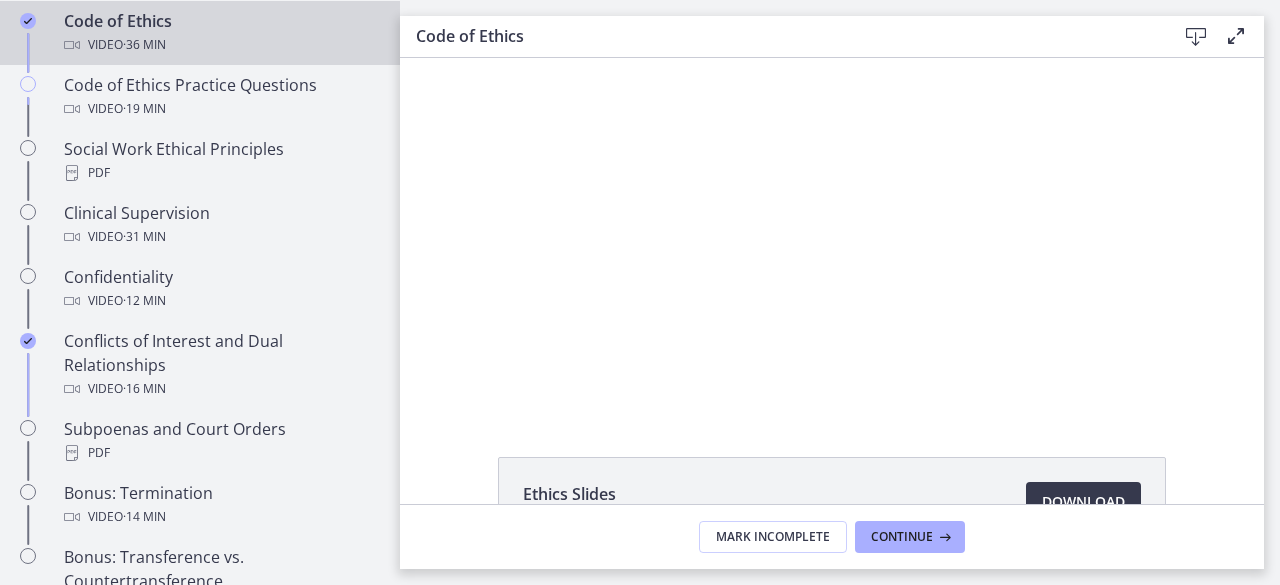 scroll, scrollTop: 0, scrollLeft: 0, axis: both 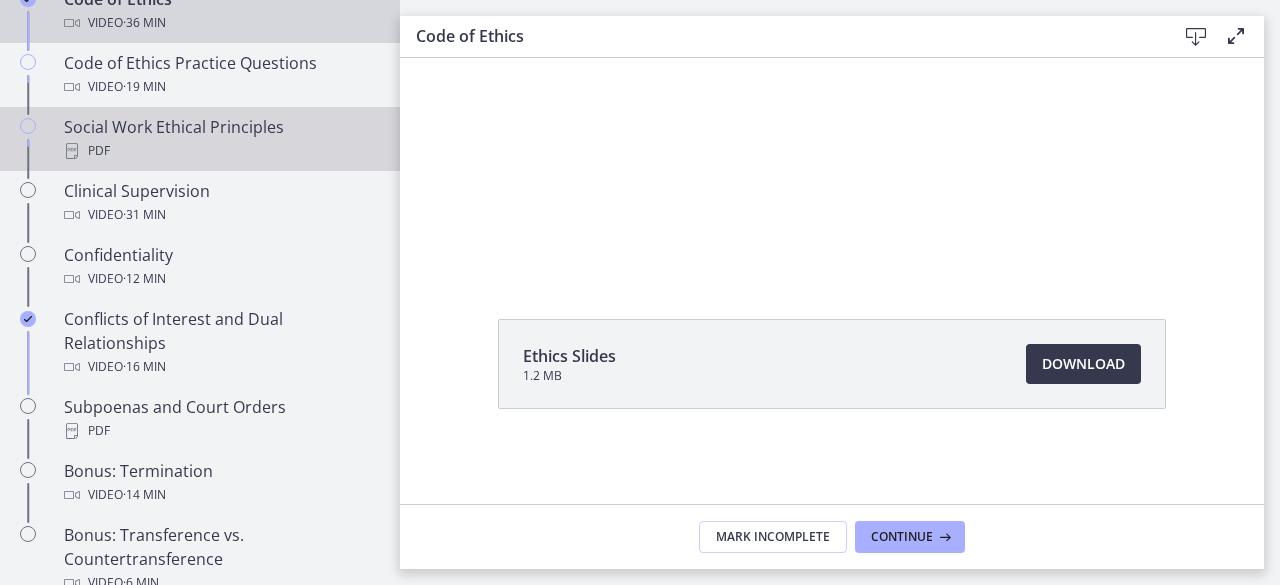 click on "Social Work Ethical Principles
PDF" at bounding box center [220, 139] 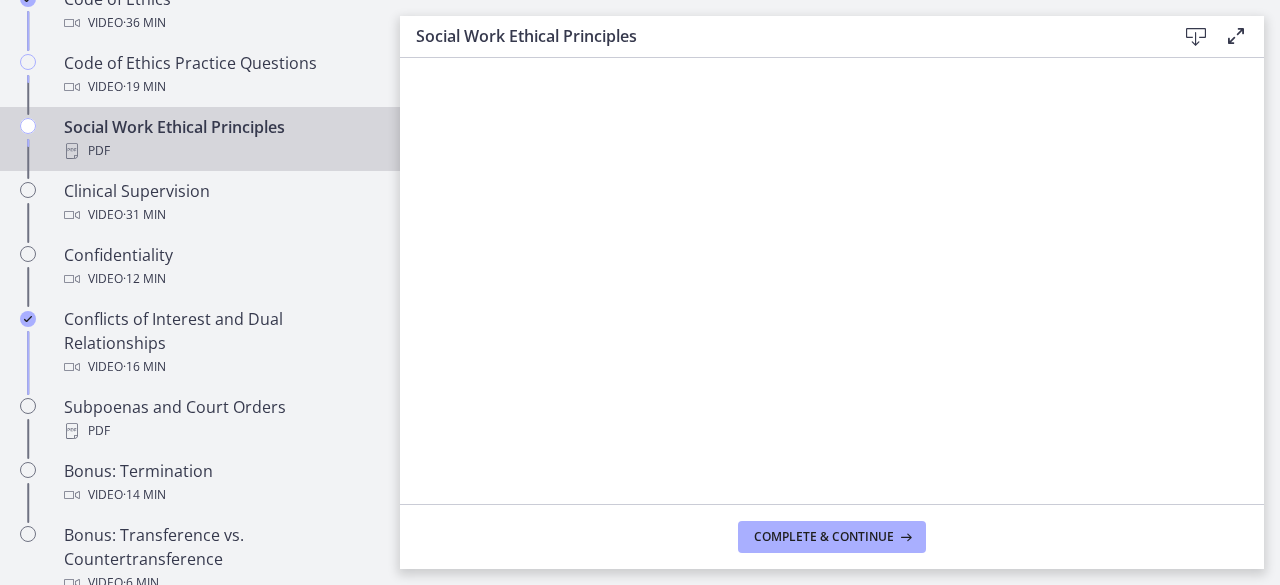 click at bounding box center (1196, 37) 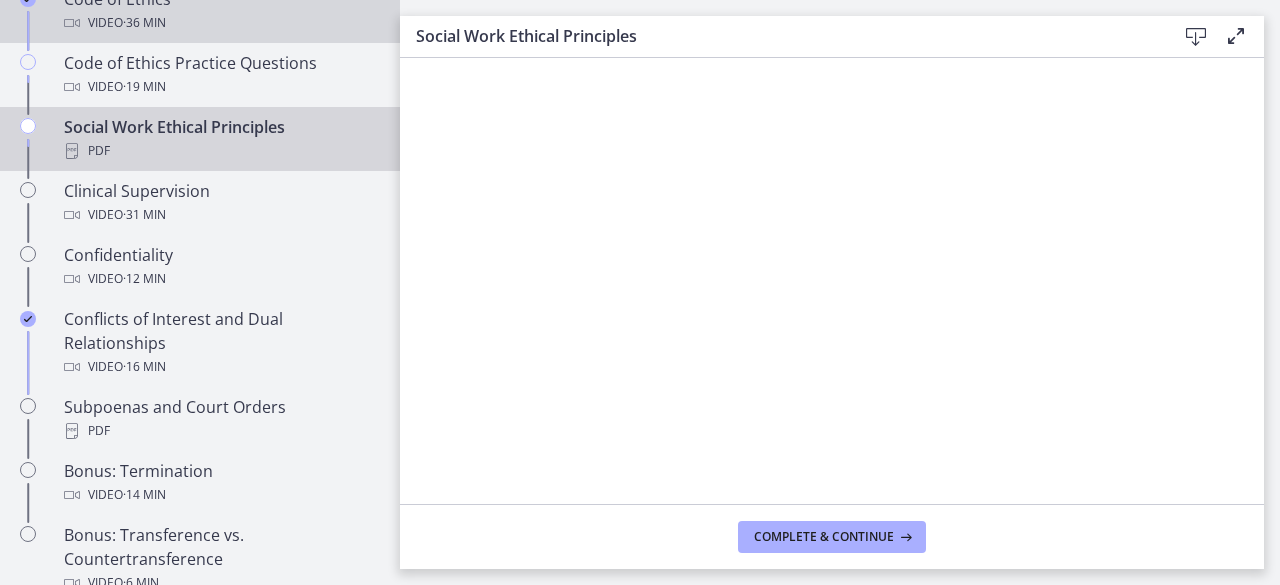 click on "Video
·  36 min" at bounding box center (220, 23) 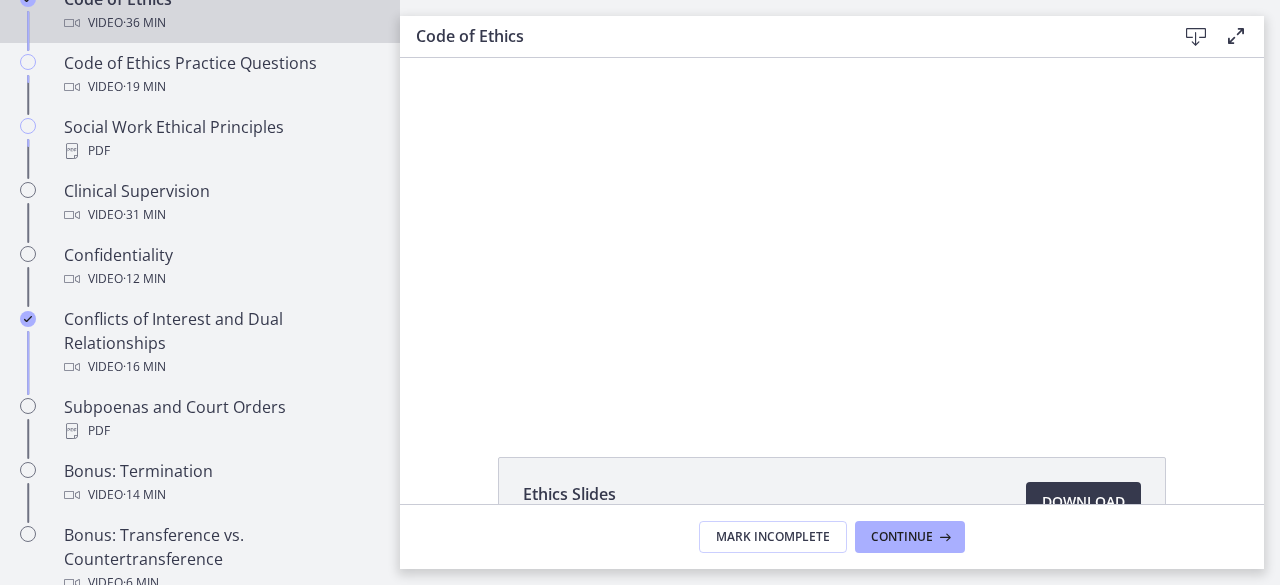 scroll, scrollTop: 0, scrollLeft: 0, axis: both 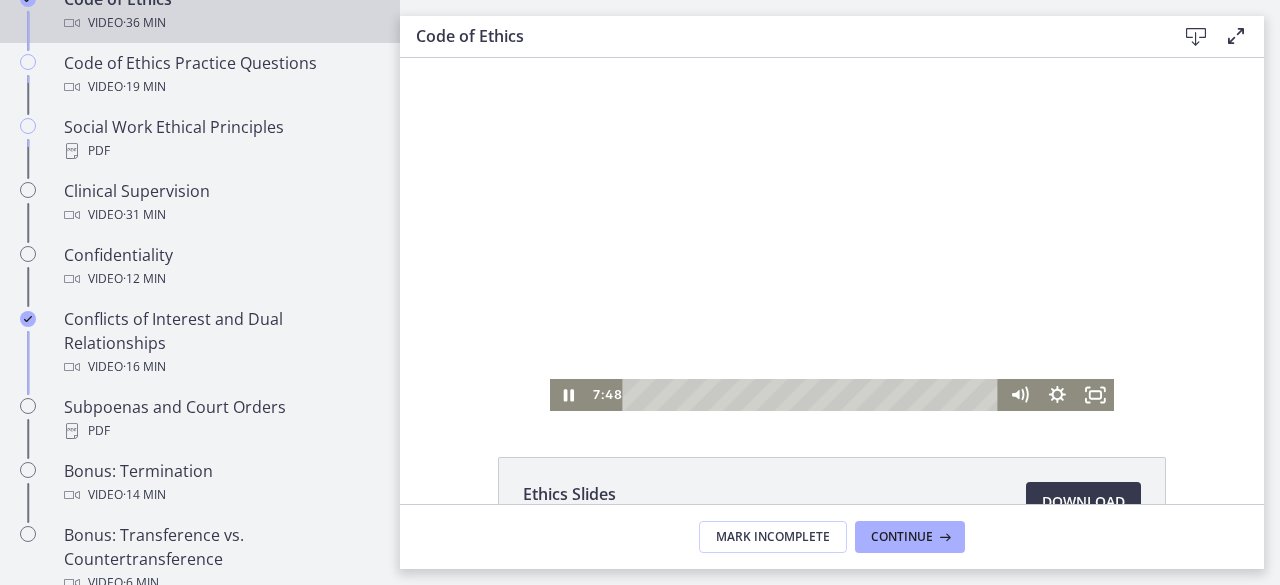 click at bounding box center (832, 234) 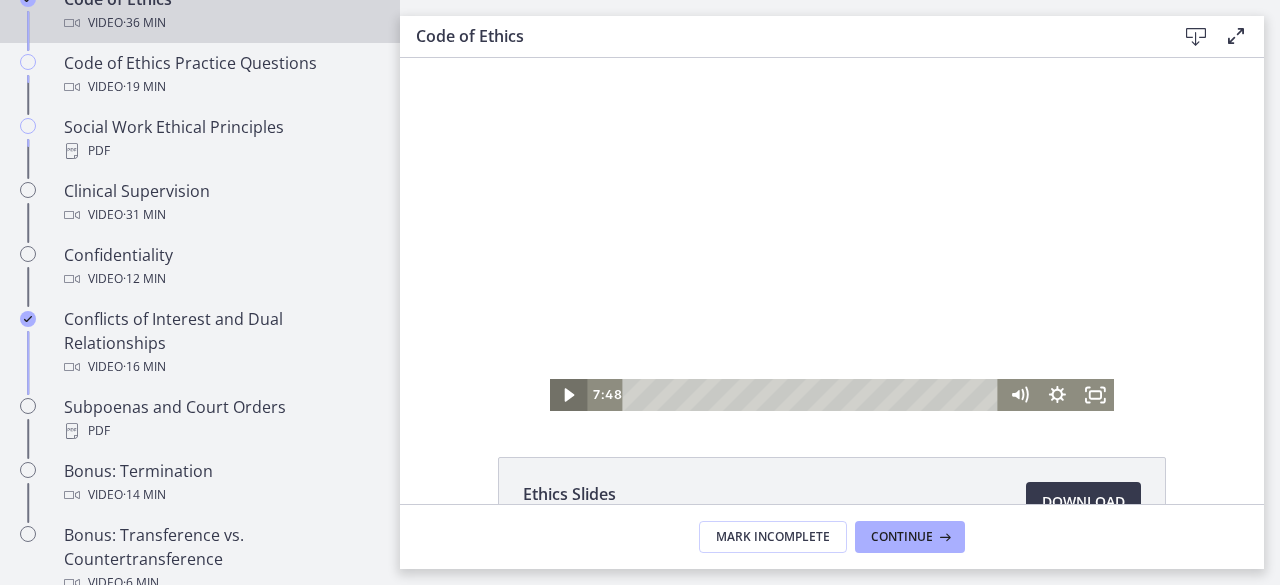click 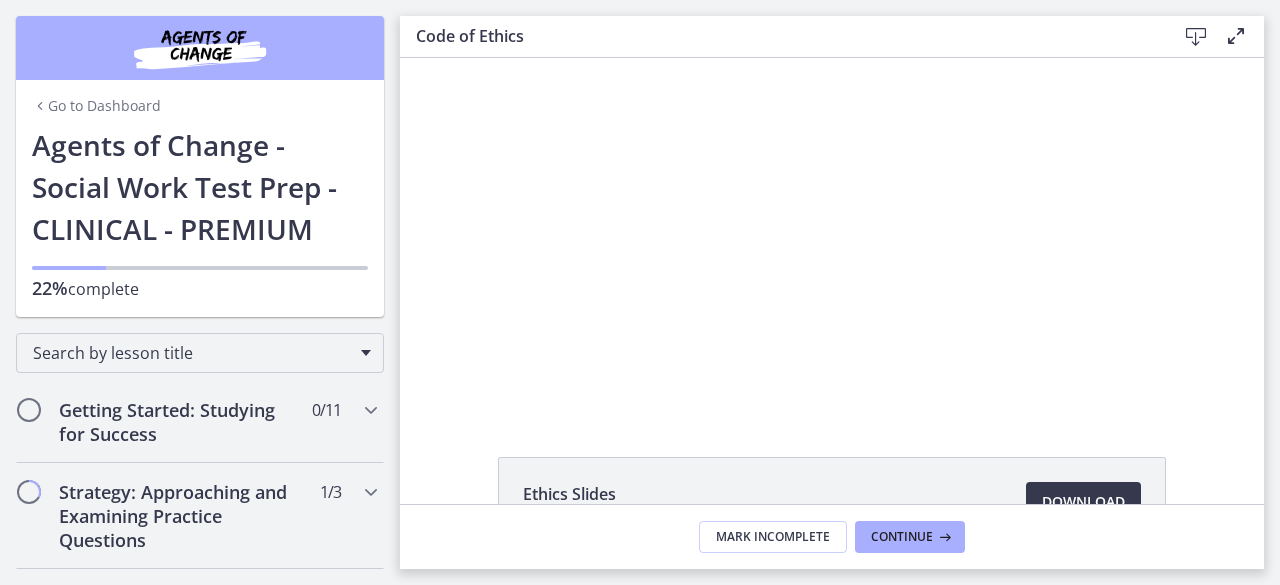 scroll, scrollTop: 0, scrollLeft: 0, axis: both 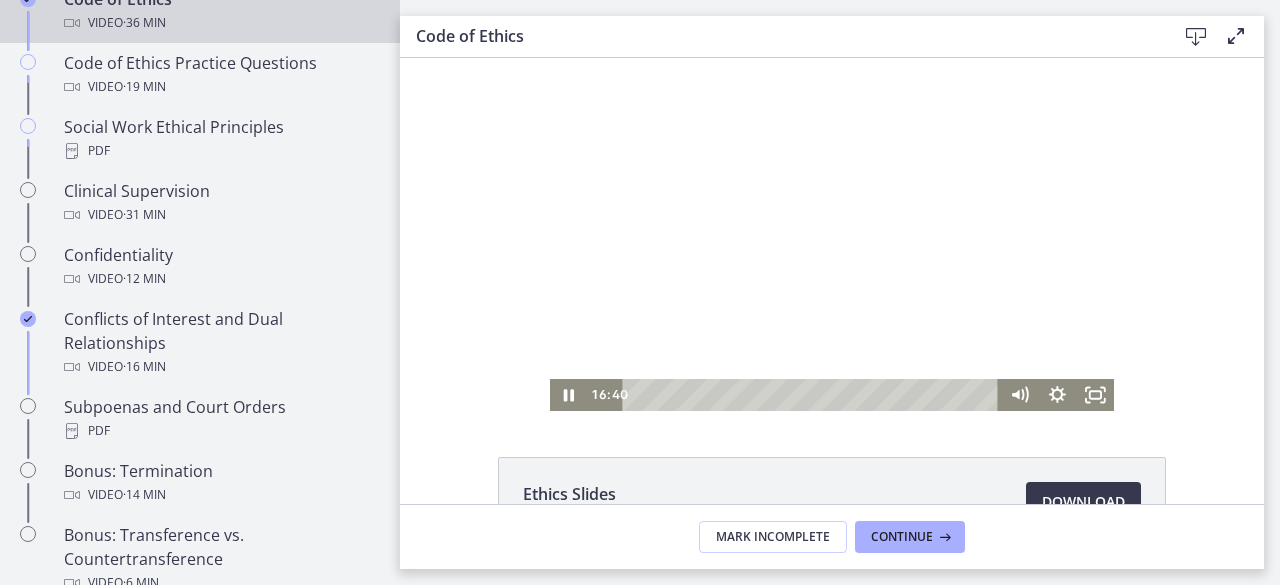 click at bounding box center [832, 234] 